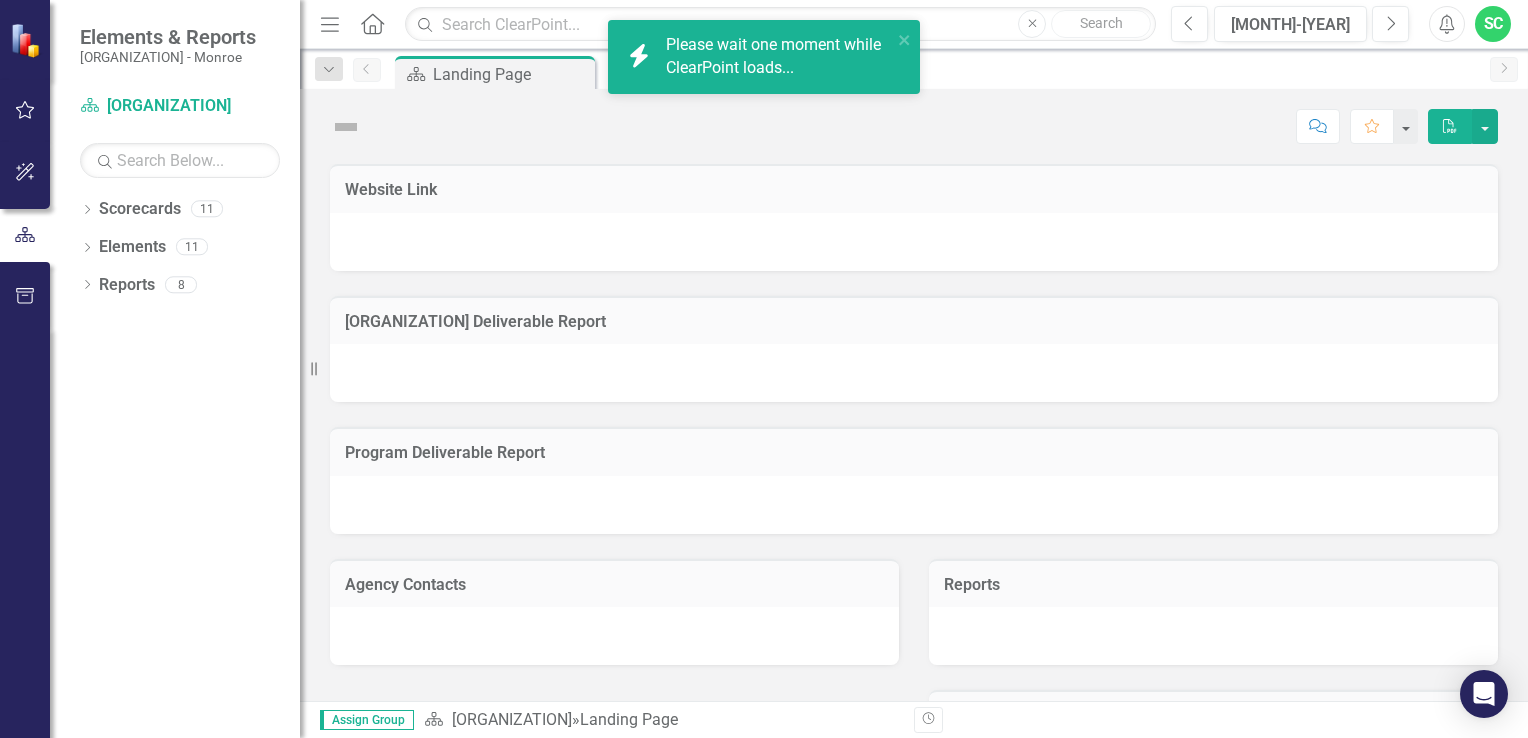scroll, scrollTop: 0, scrollLeft: 0, axis: both 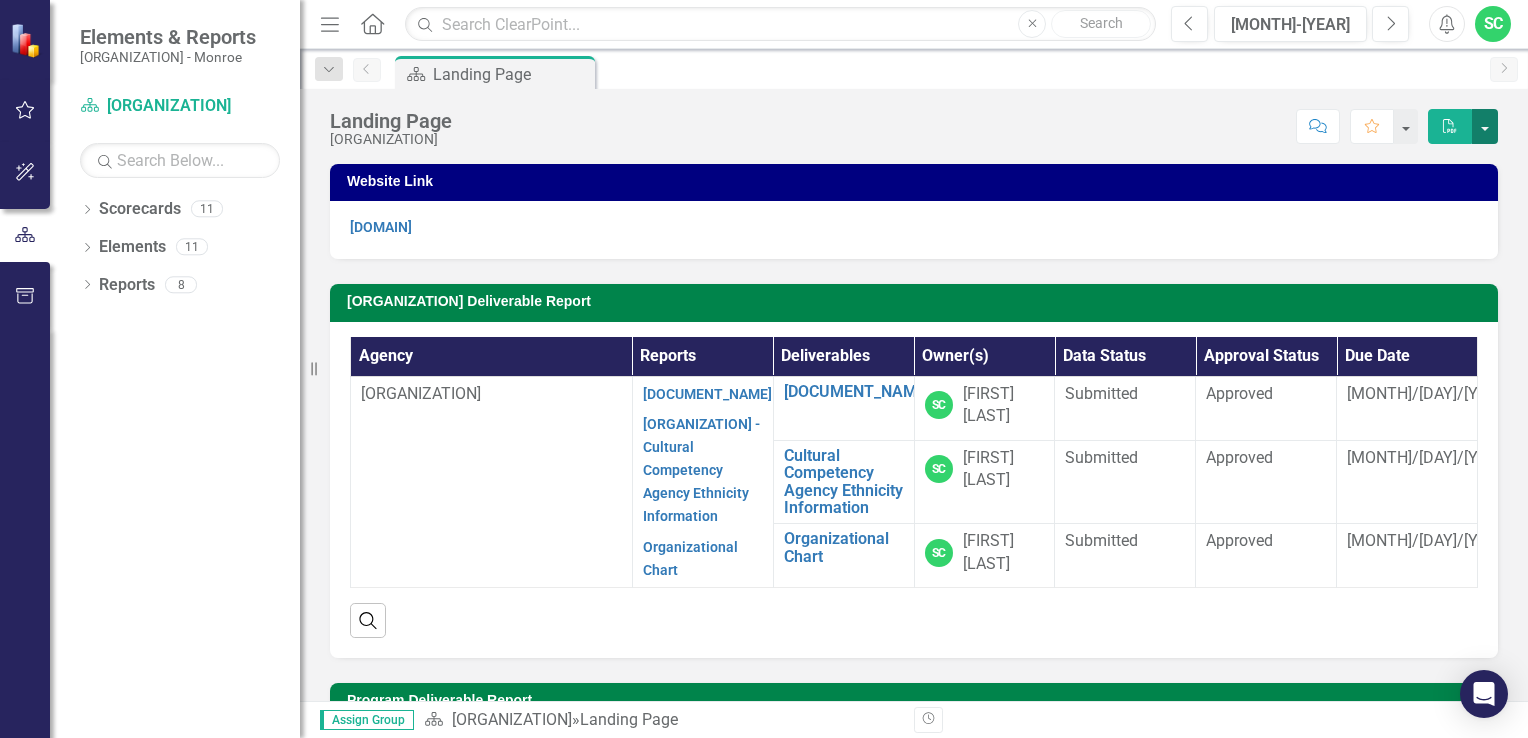 click at bounding box center [1485, 126] 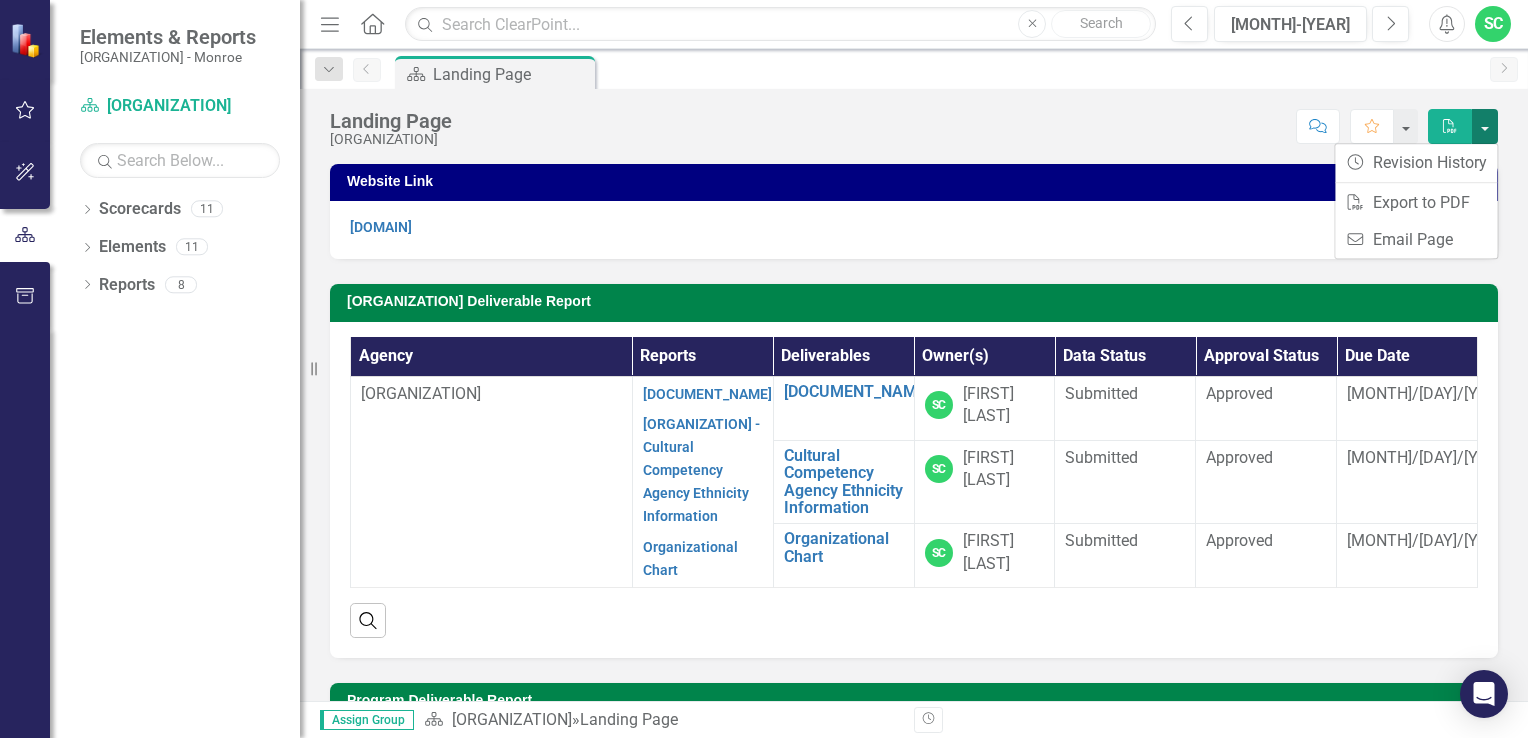 click at bounding box center [1485, 126] 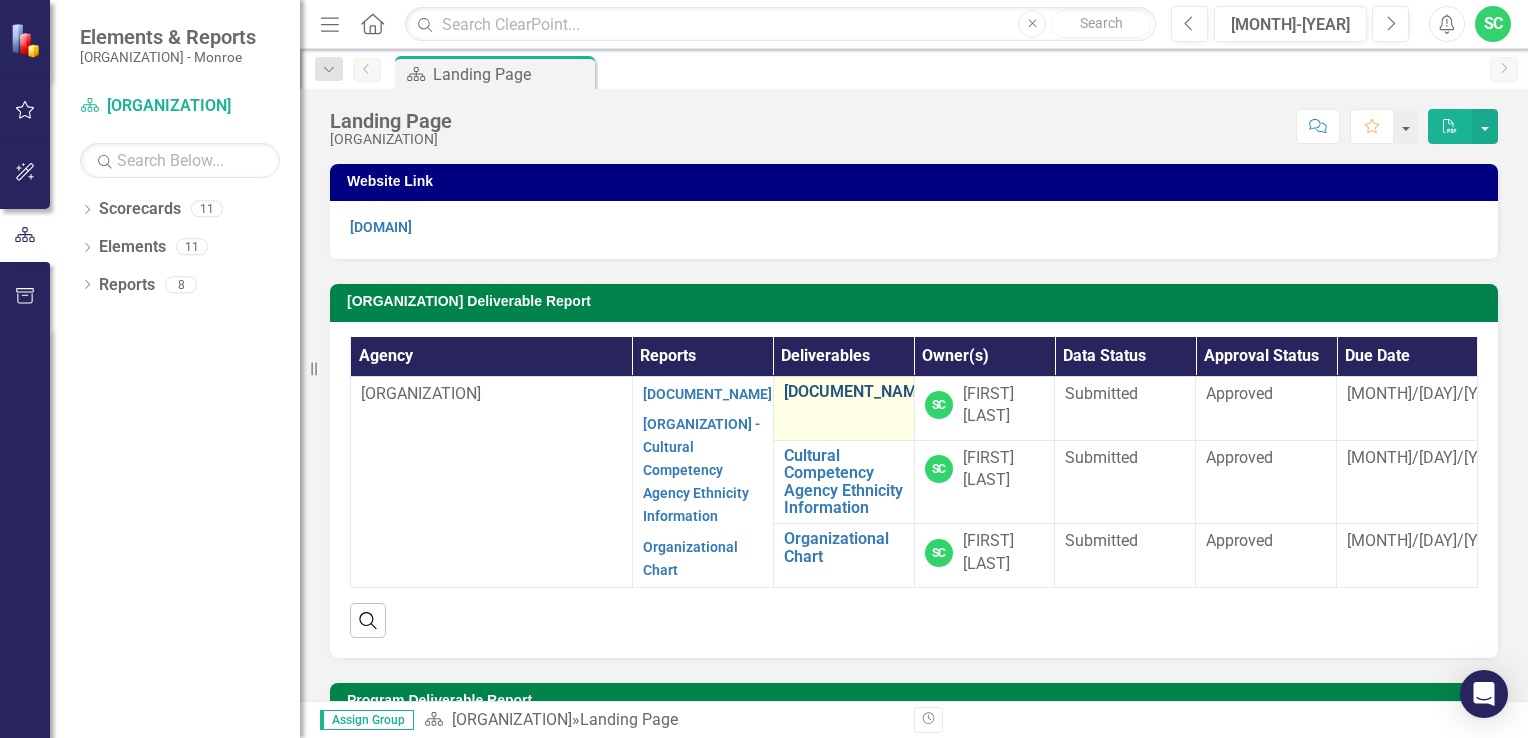 click on "[DOCUMENT_NAME]" at bounding box center [857, 392] 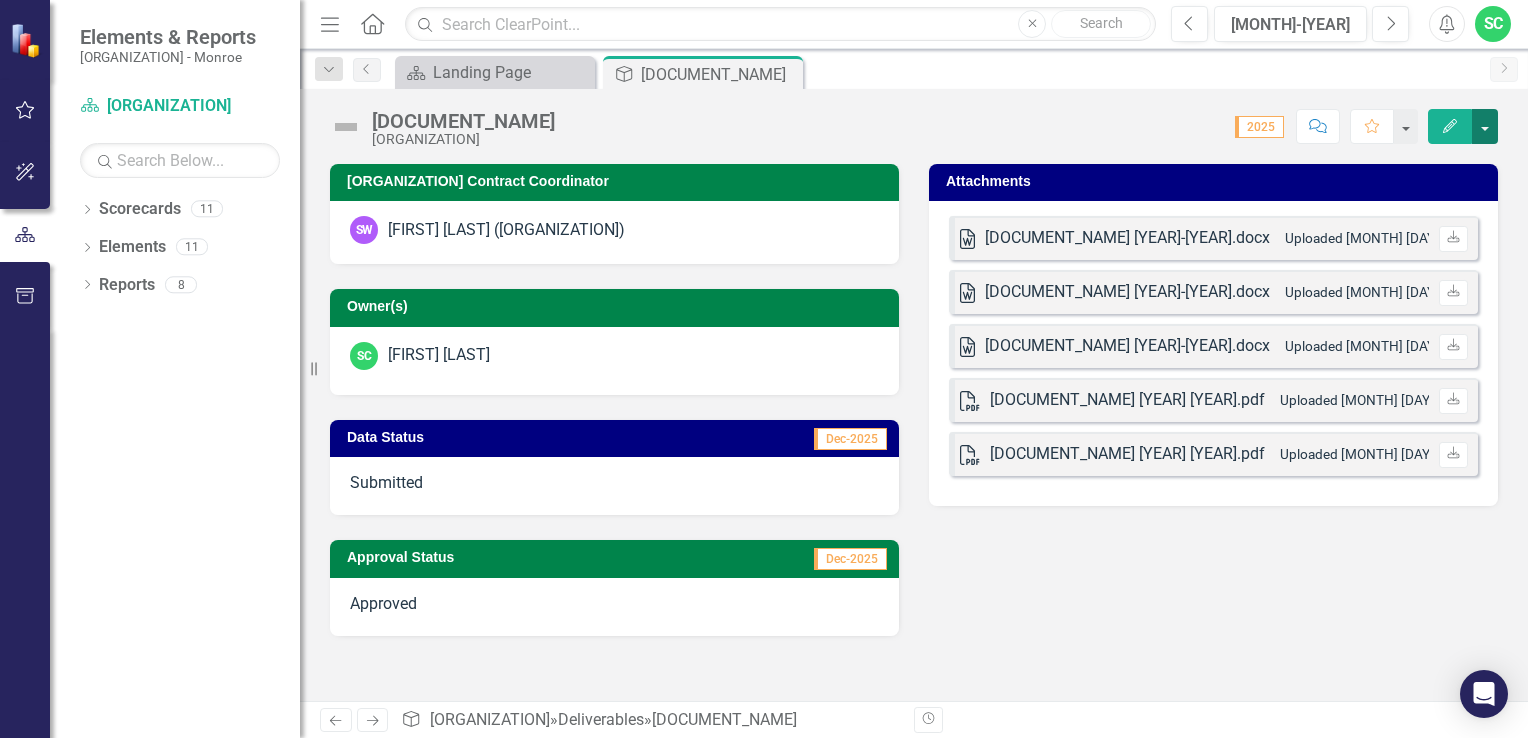 click at bounding box center (1485, 126) 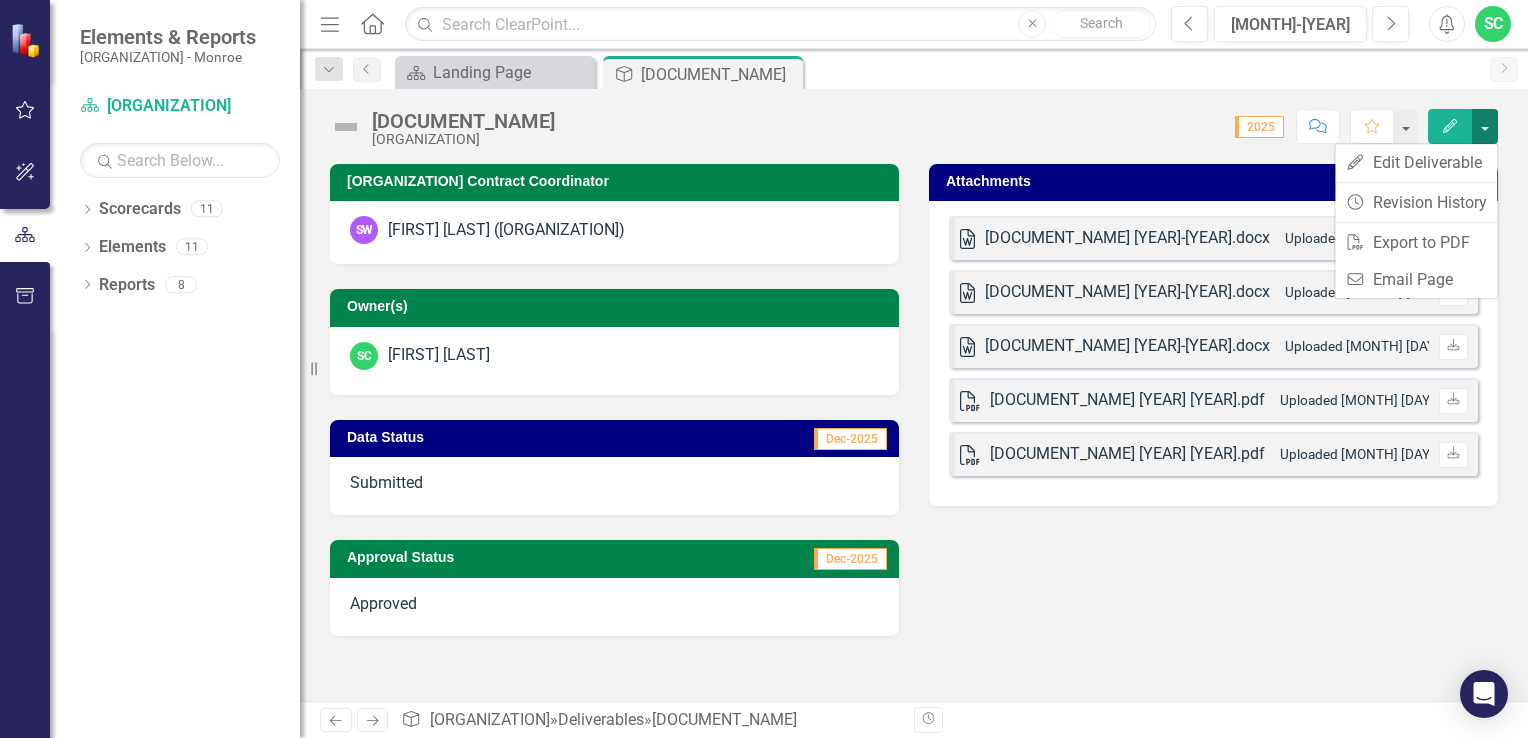 click at bounding box center [1485, 126] 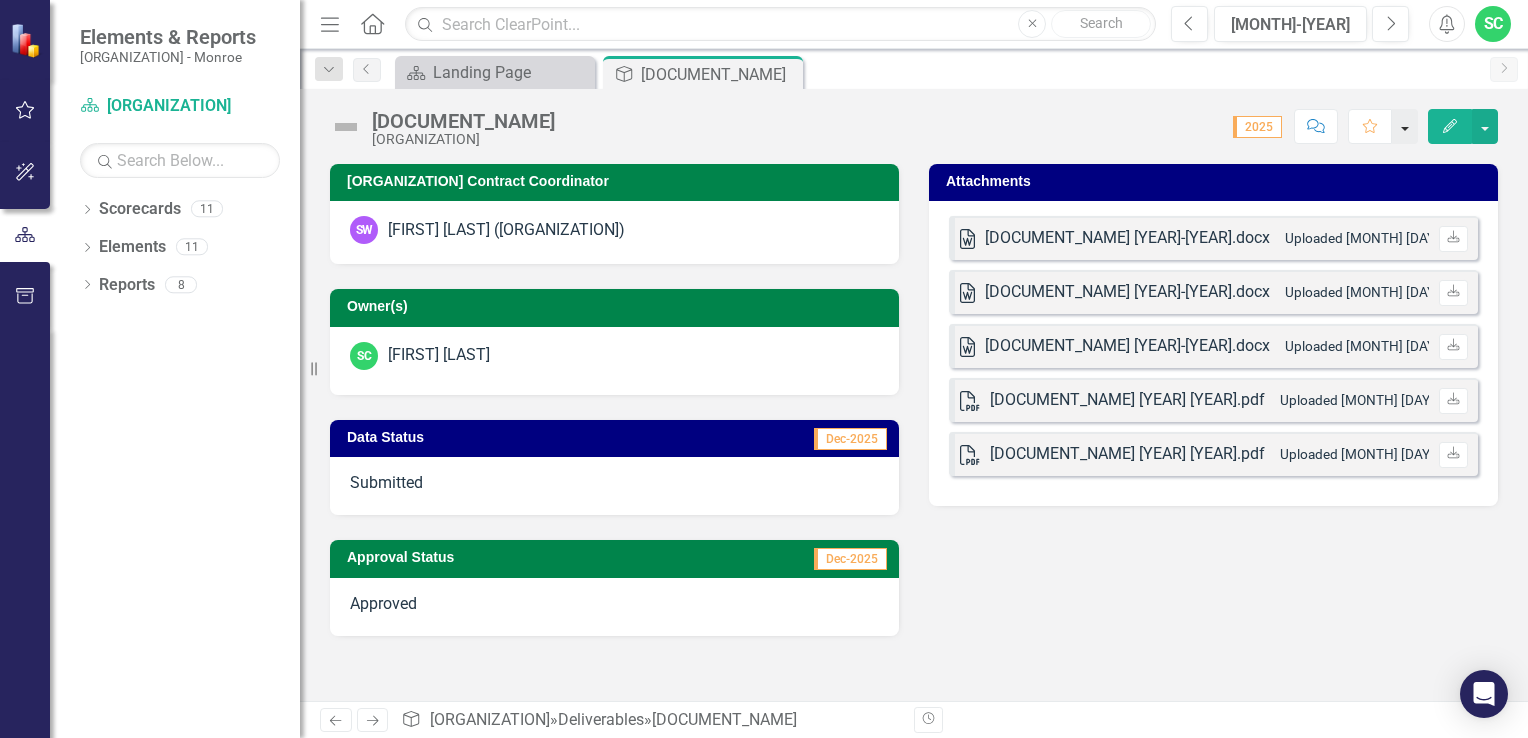 click at bounding box center [1405, 126] 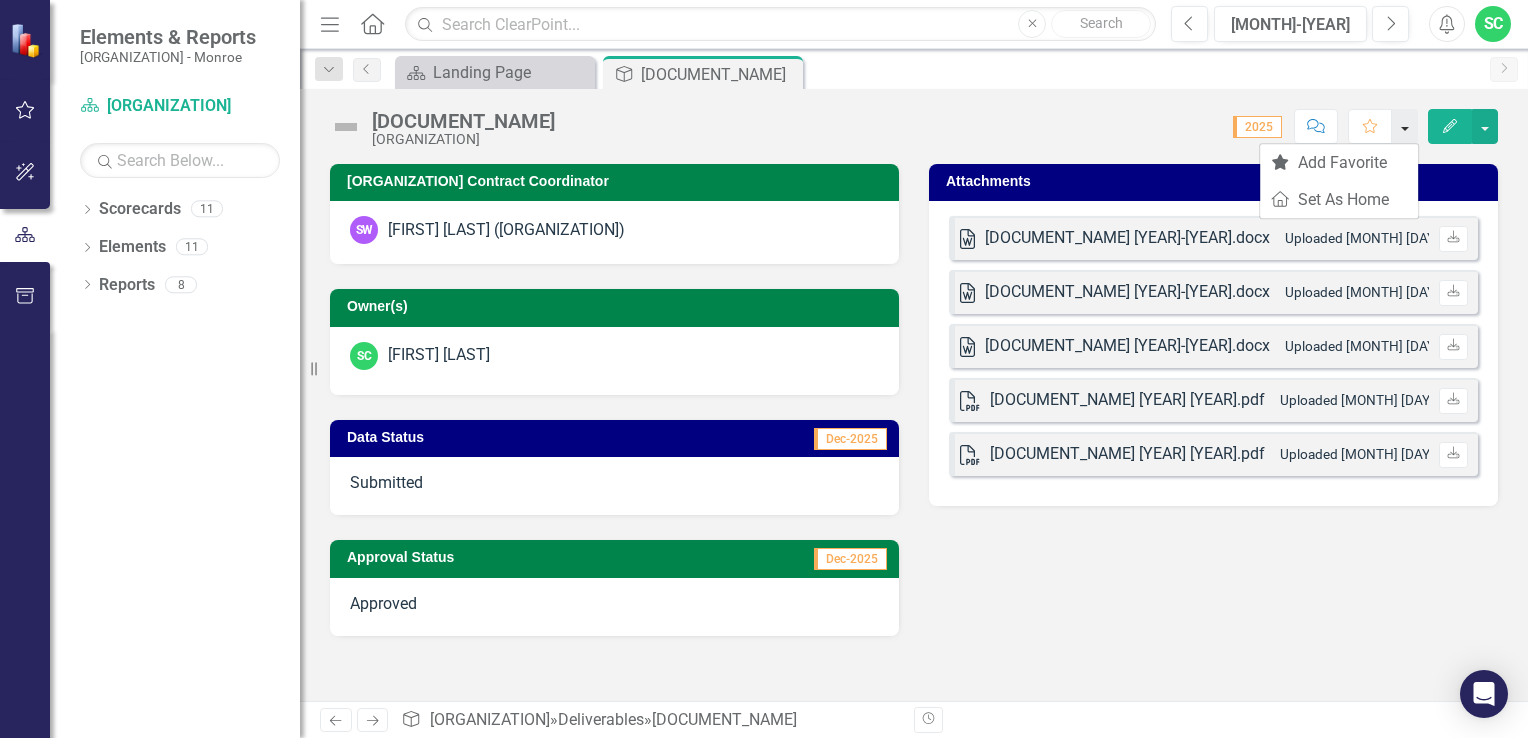click at bounding box center [1405, 126] 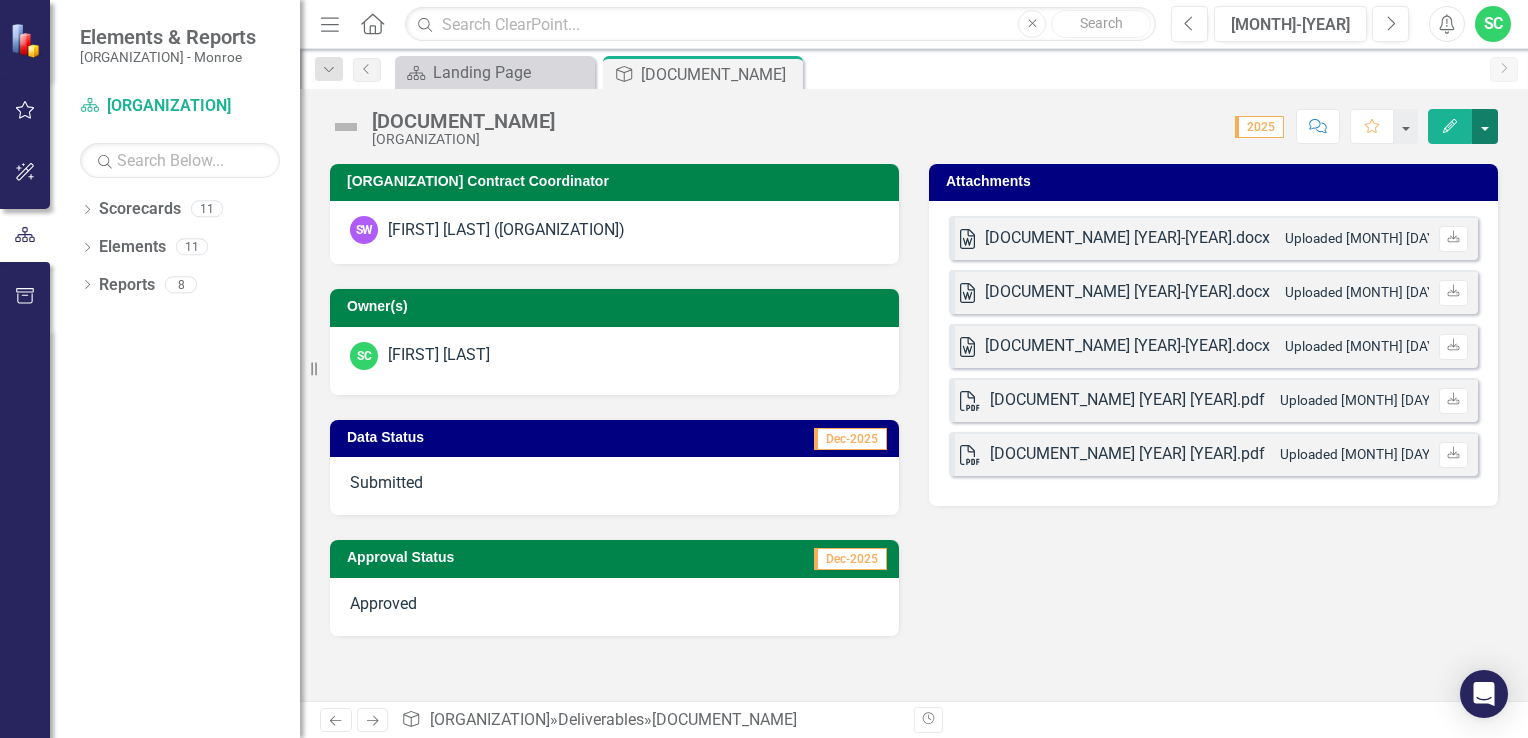 click at bounding box center [1485, 126] 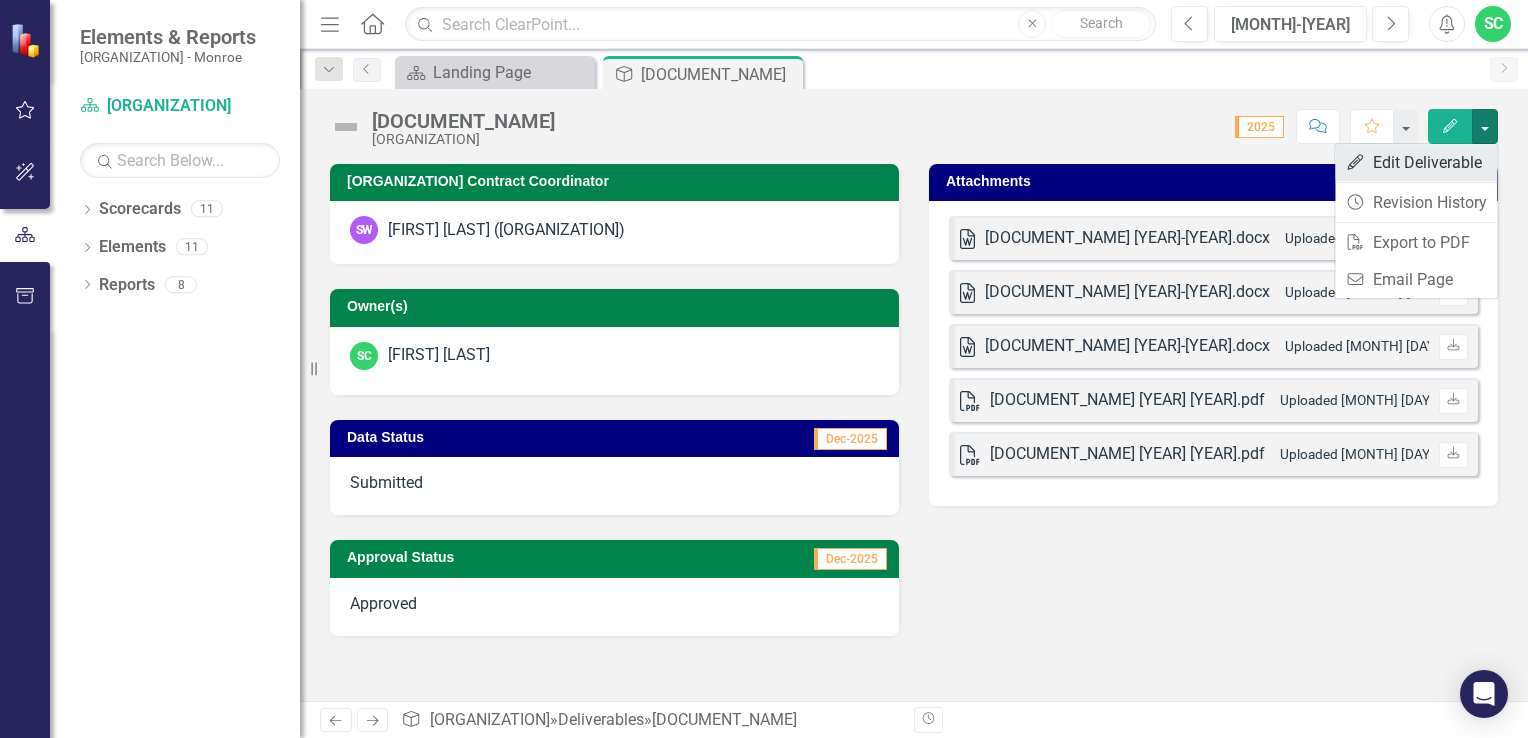 click on "Edit Edit Deliverable" at bounding box center [1416, 162] 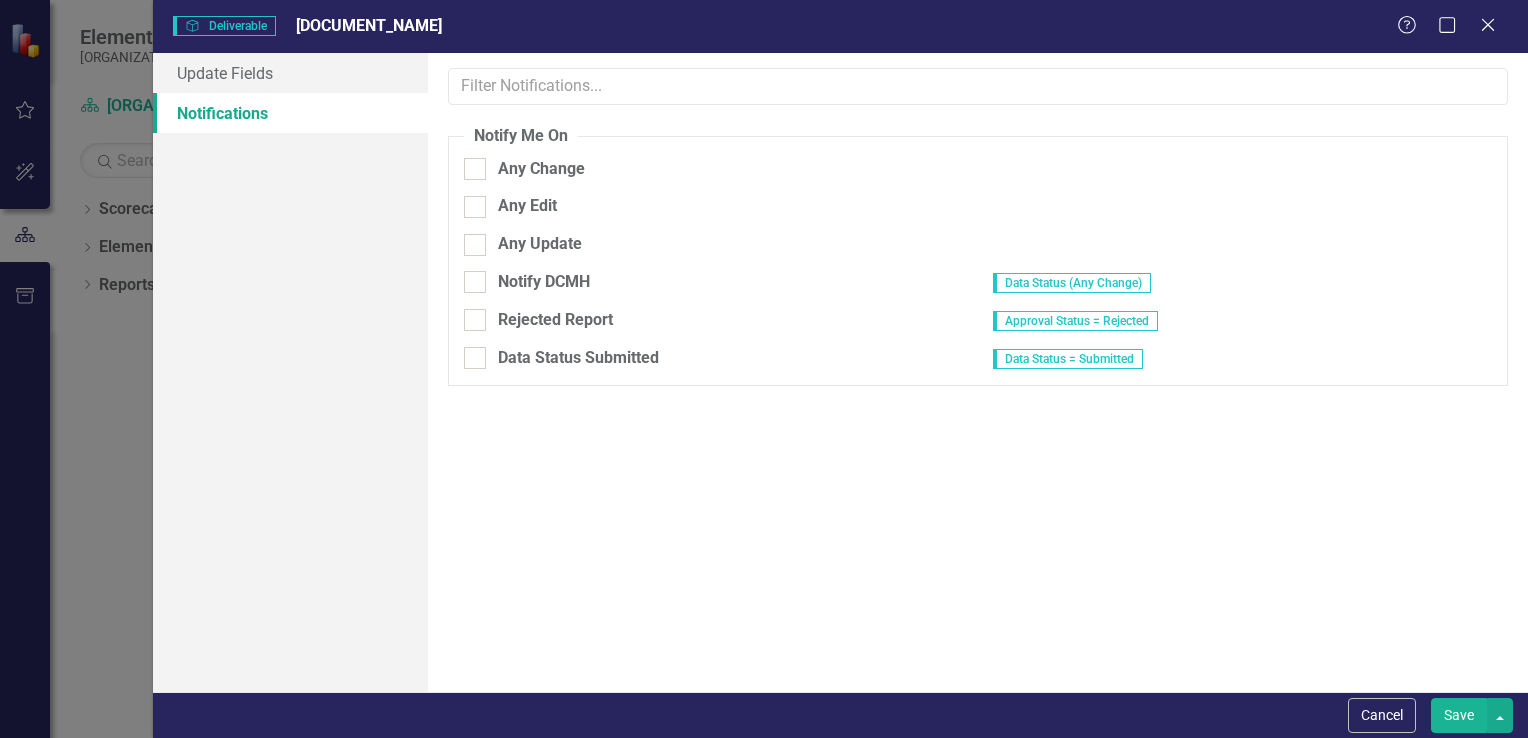 scroll, scrollTop: 0, scrollLeft: 0, axis: both 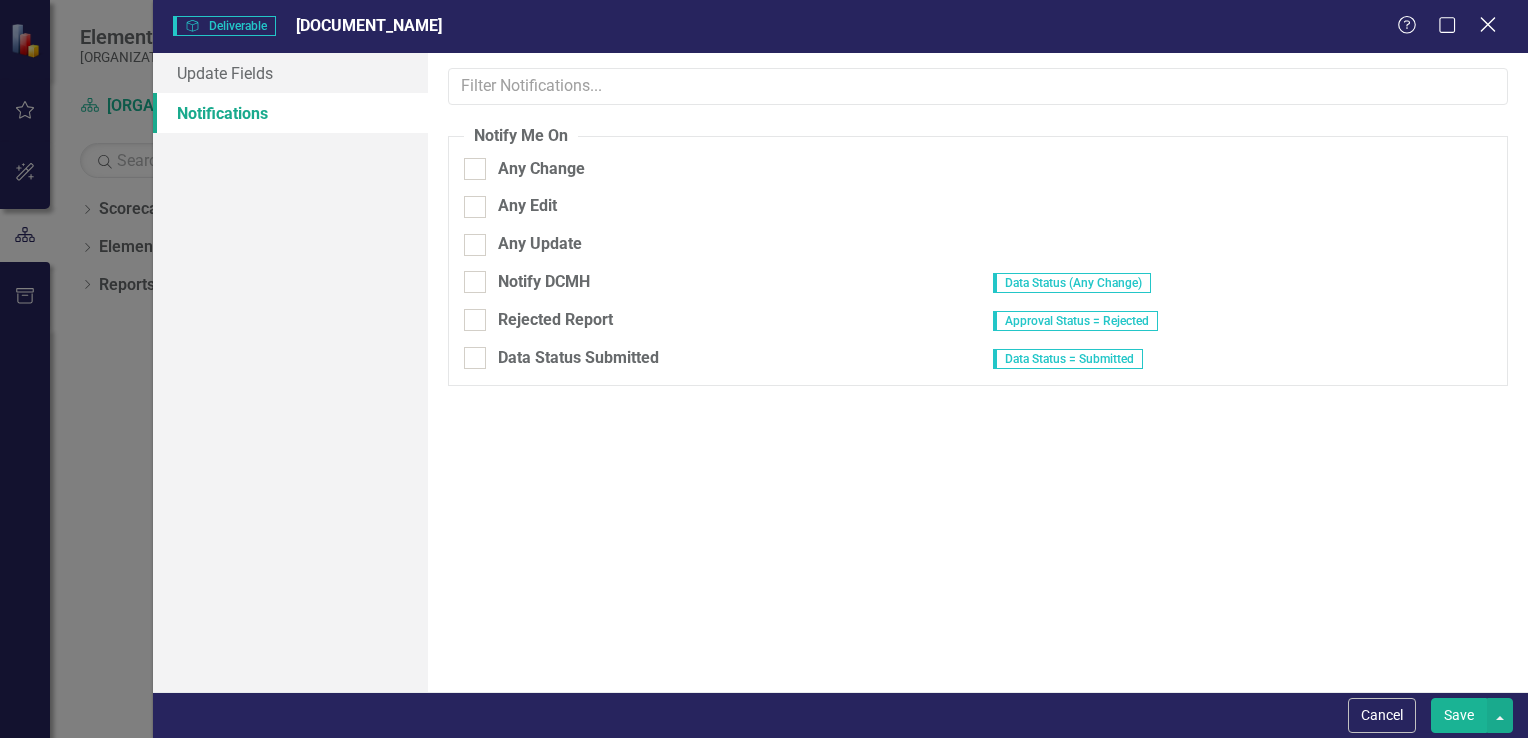 click at bounding box center [1487, 24] 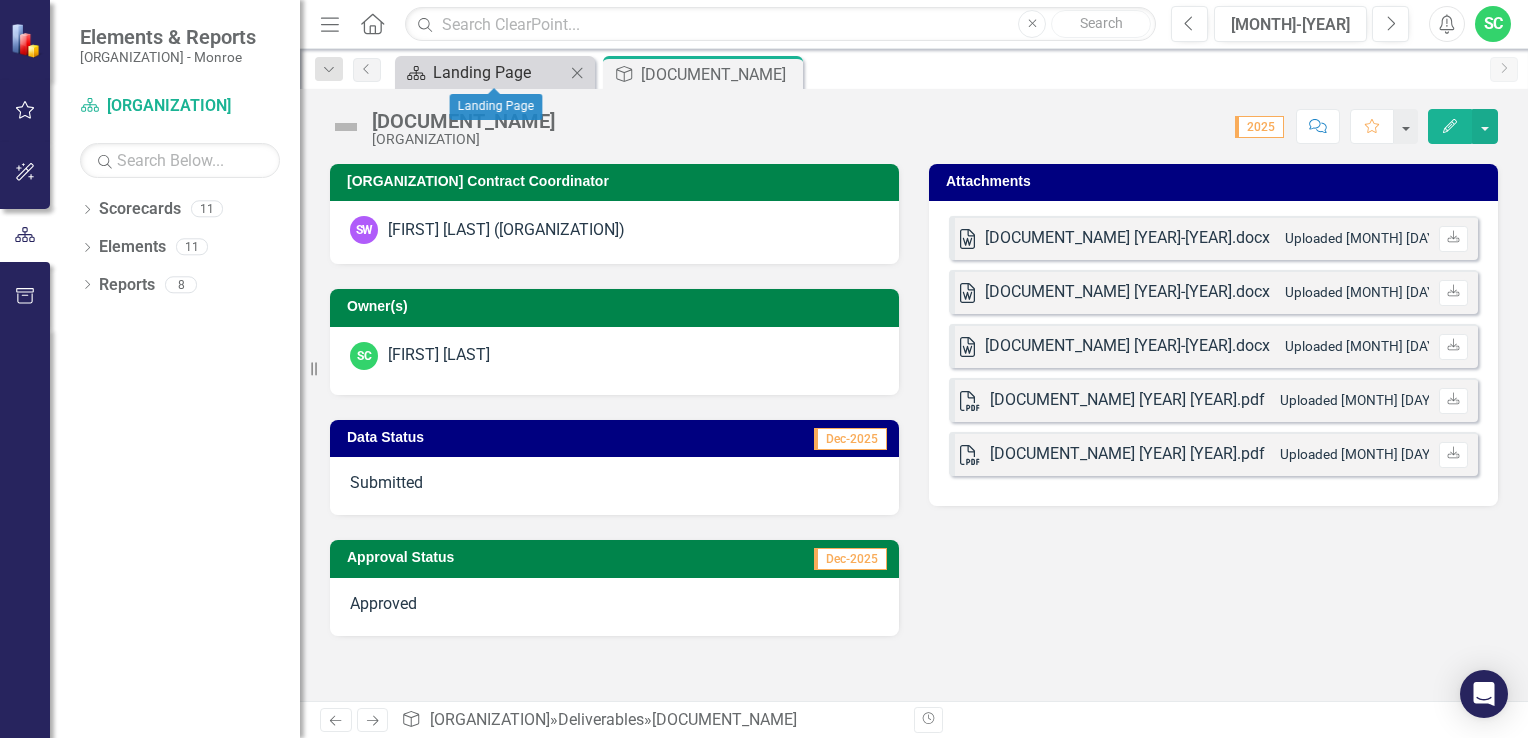 click on "Landing Page" at bounding box center (499, 72) 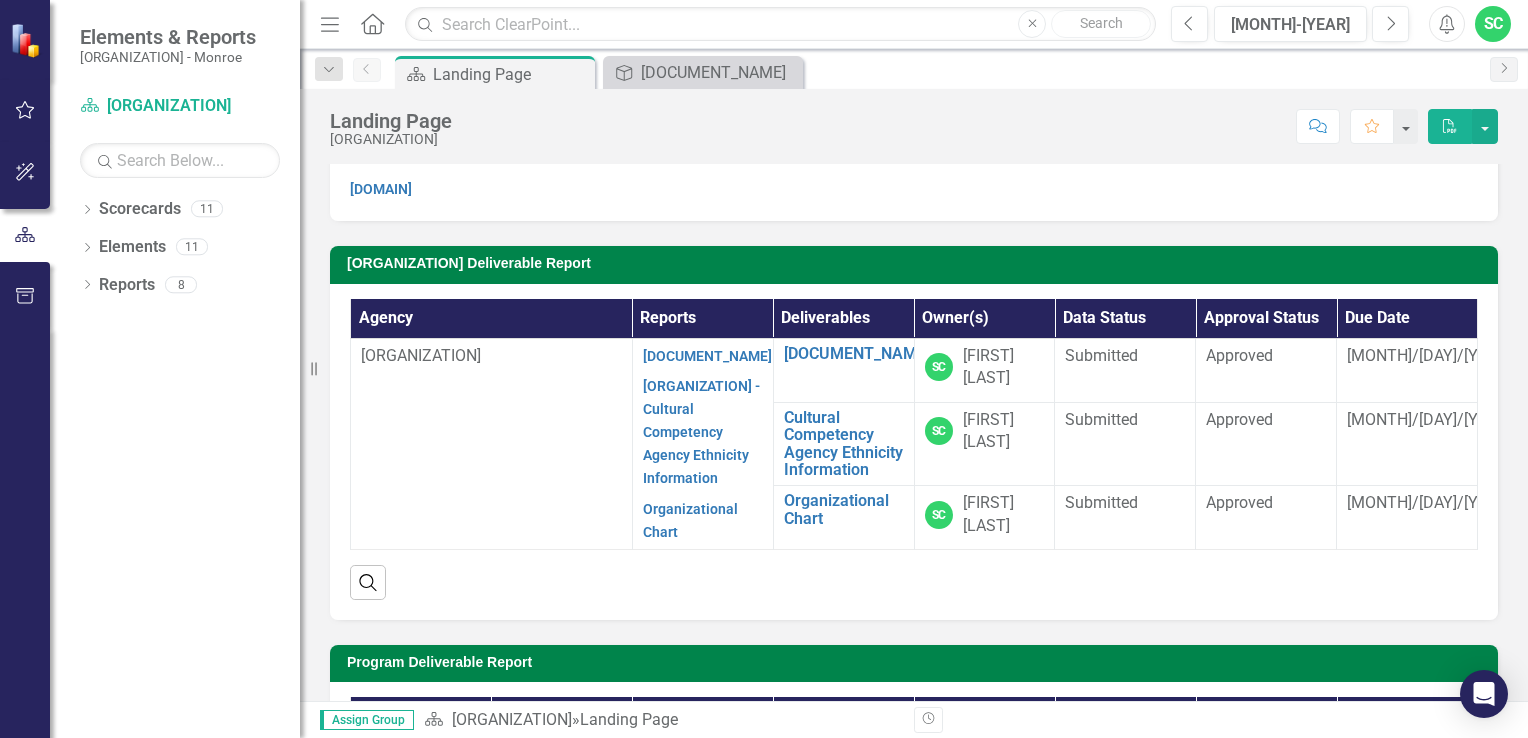 scroll, scrollTop: 0, scrollLeft: 0, axis: both 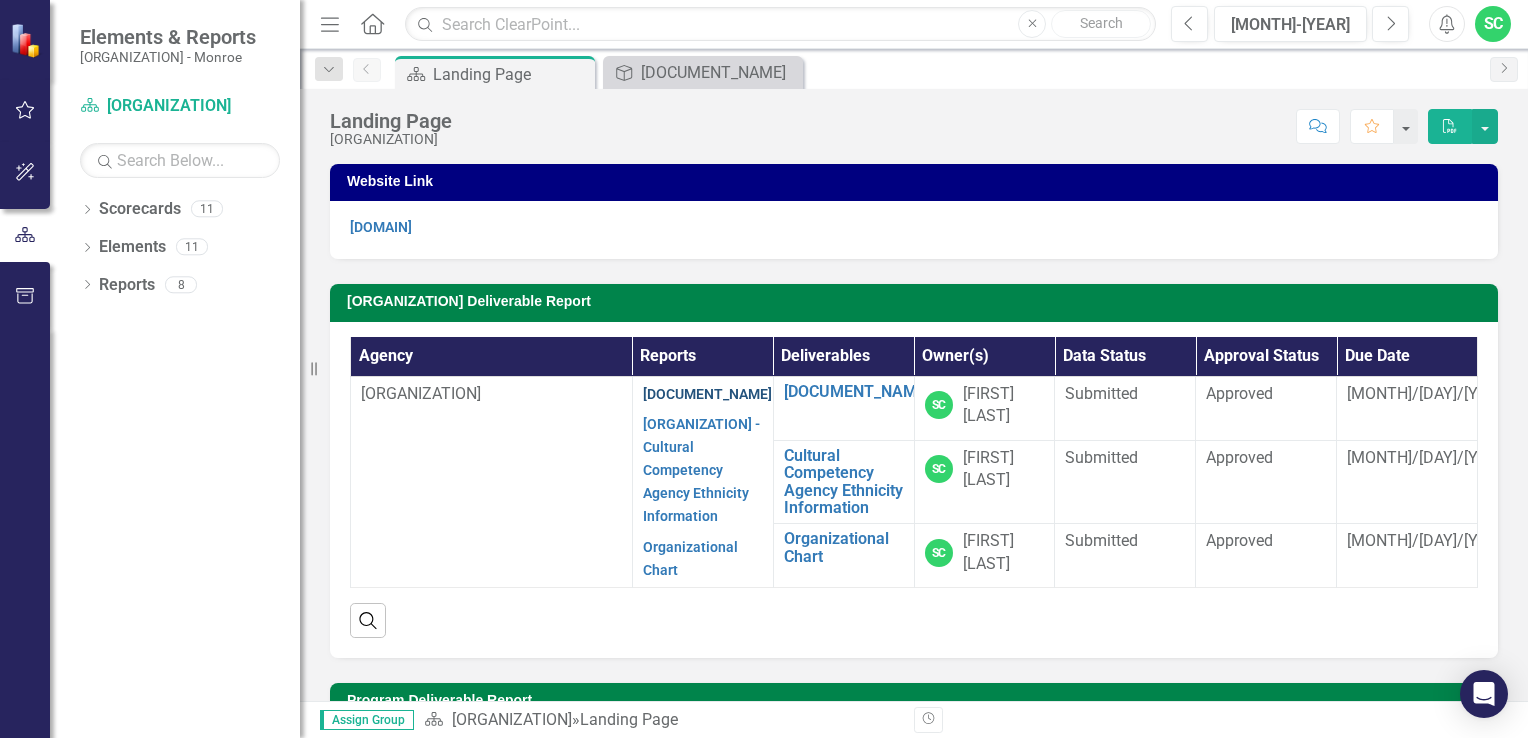click on "[DOCUMENT_NAME]" at bounding box center [707, 394] 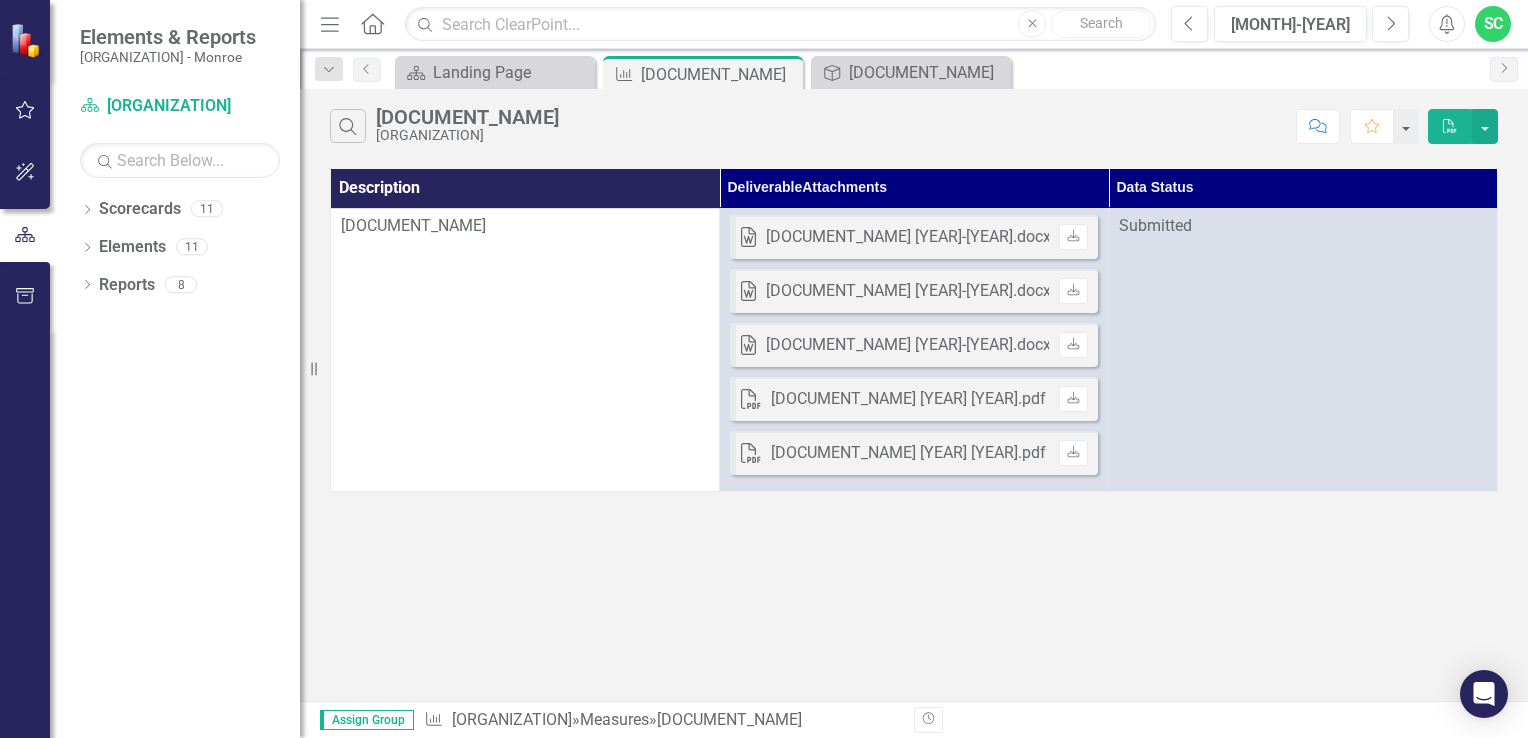 click on "[DOCUMENT_NAME]" at bounding box center (413, 225) 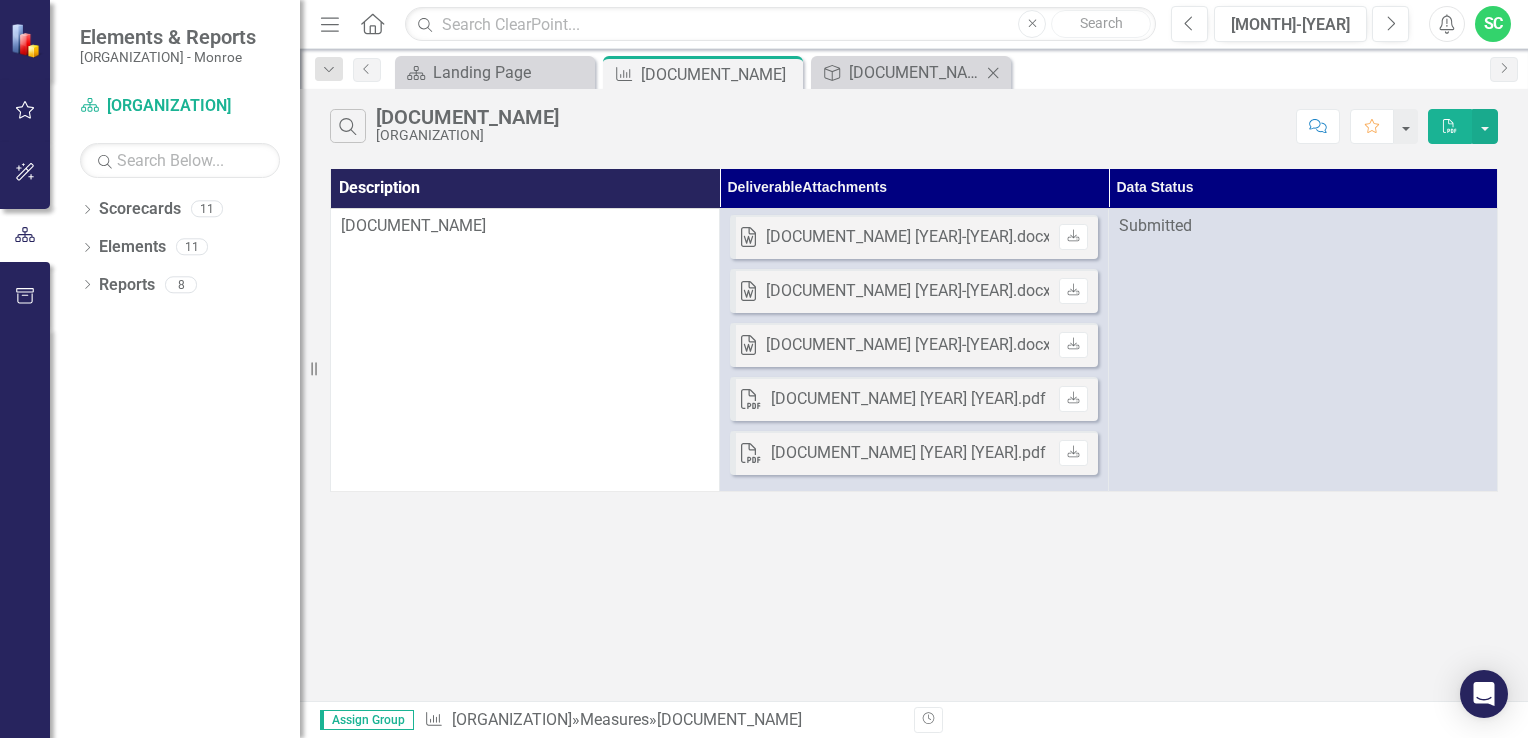 click on "Deliverable Board Member List Close" at bounding box center (495, 72) 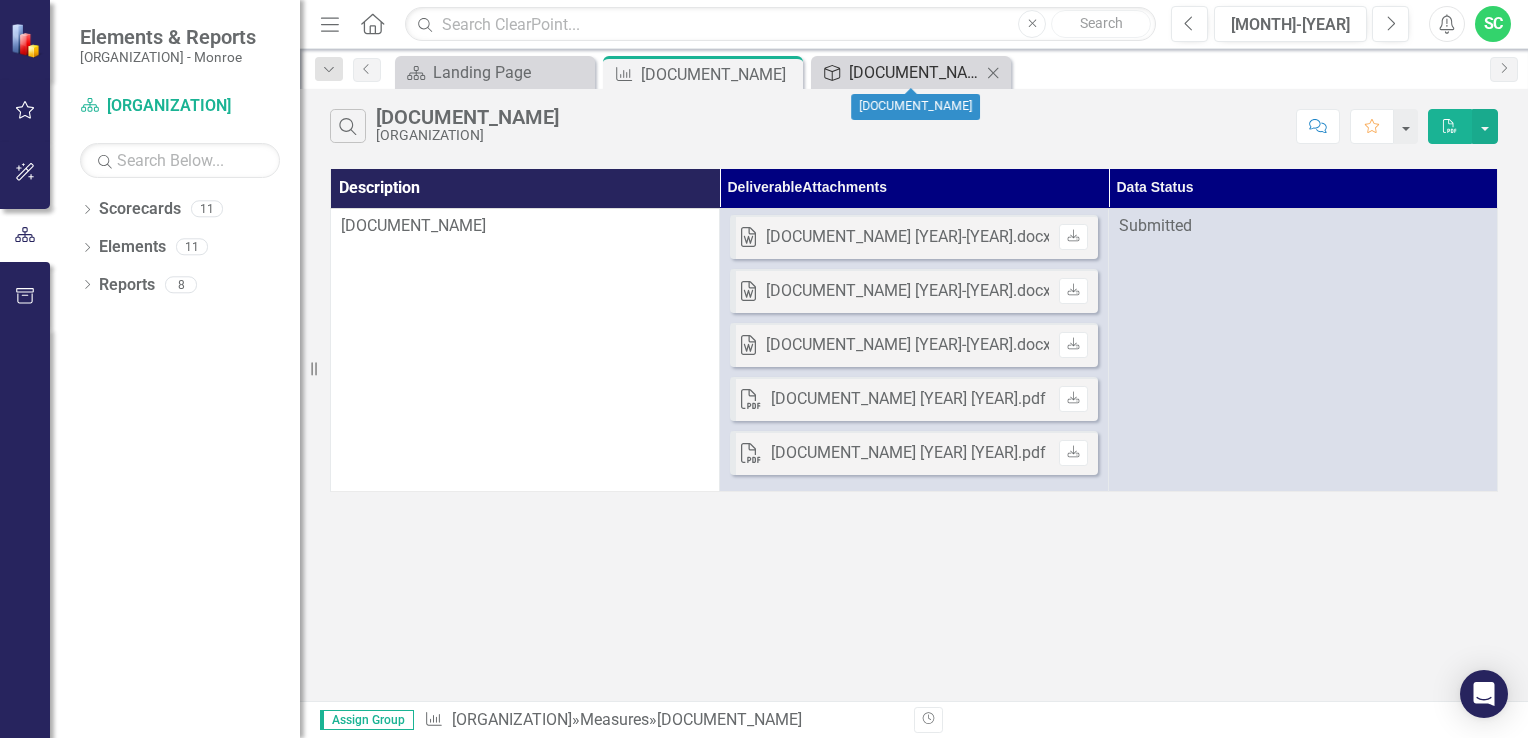 click on "[DOCUMENT_NAME]" at bounding box center (915, 72) 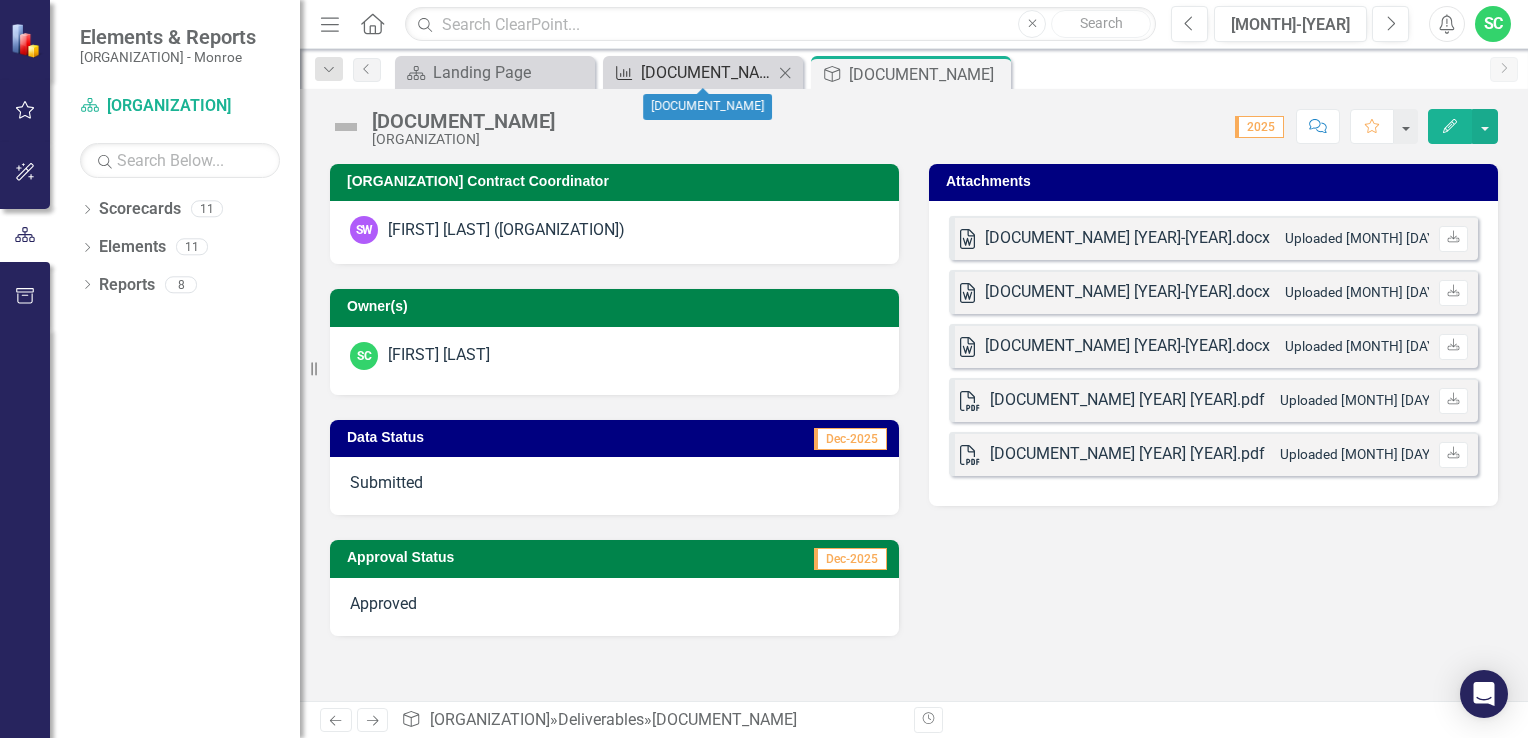 click on "[DOCUMENT_NAME]" at bounding box center (707, 72) 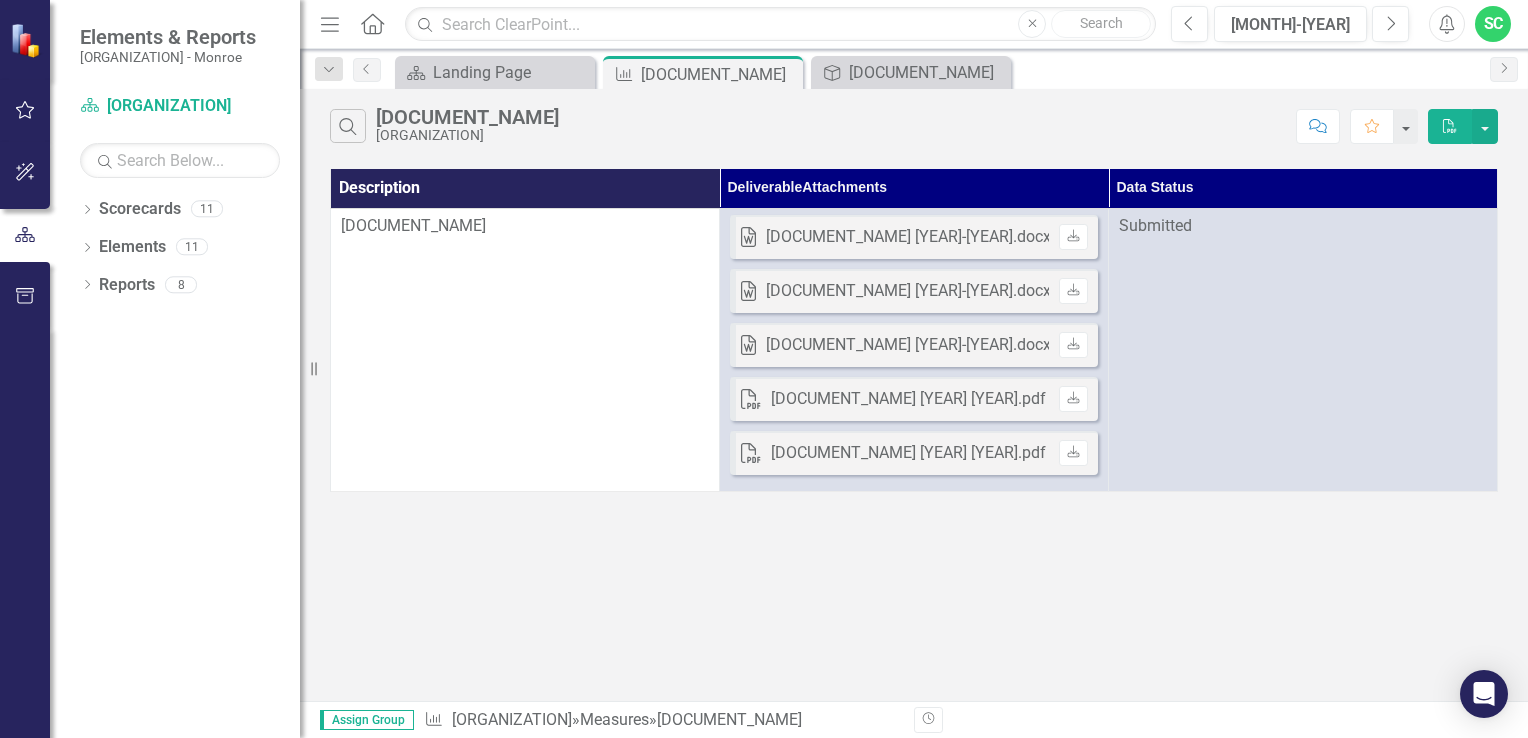 click on "PDF" at bounding box center (1450, 126) 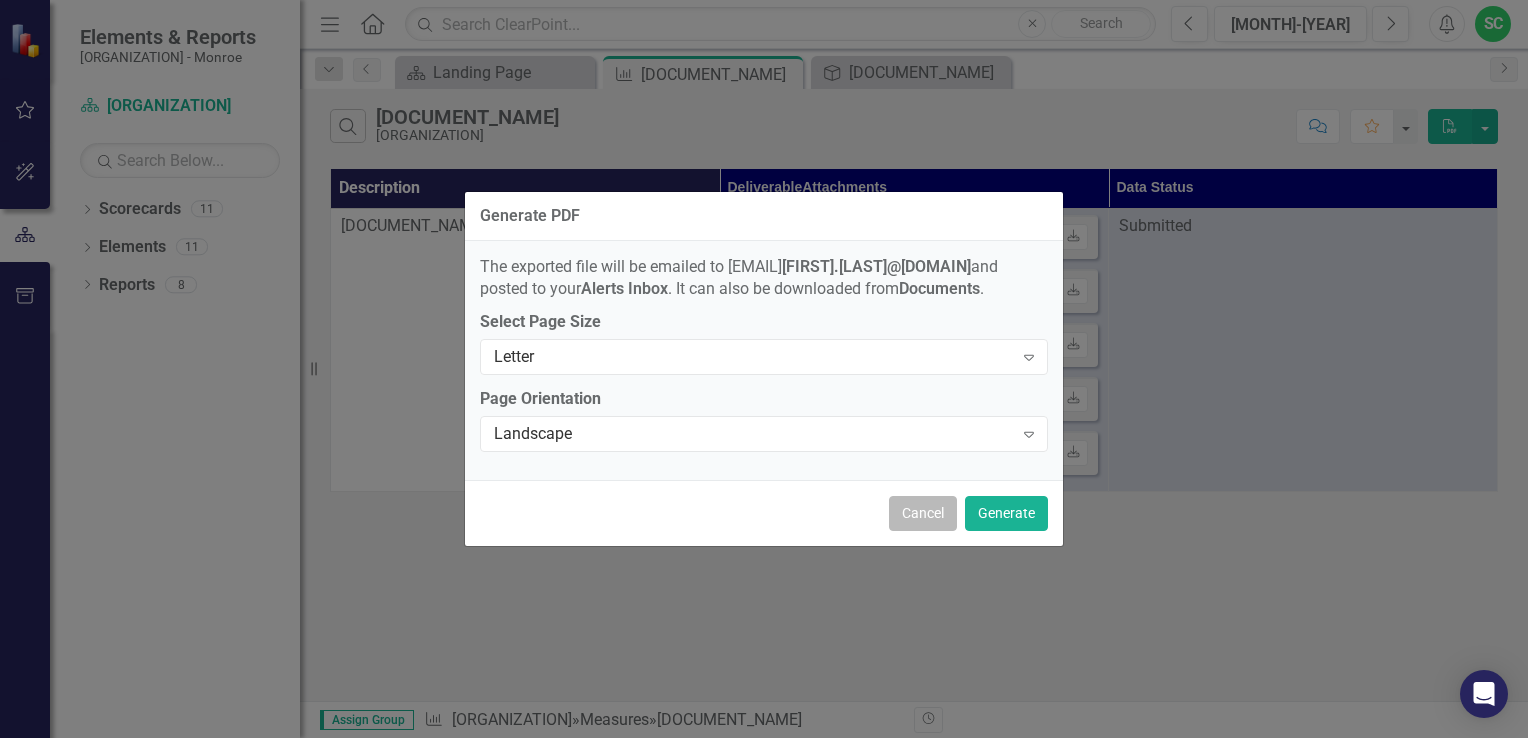 click on "Cancel" at bounding box center (923, 513) 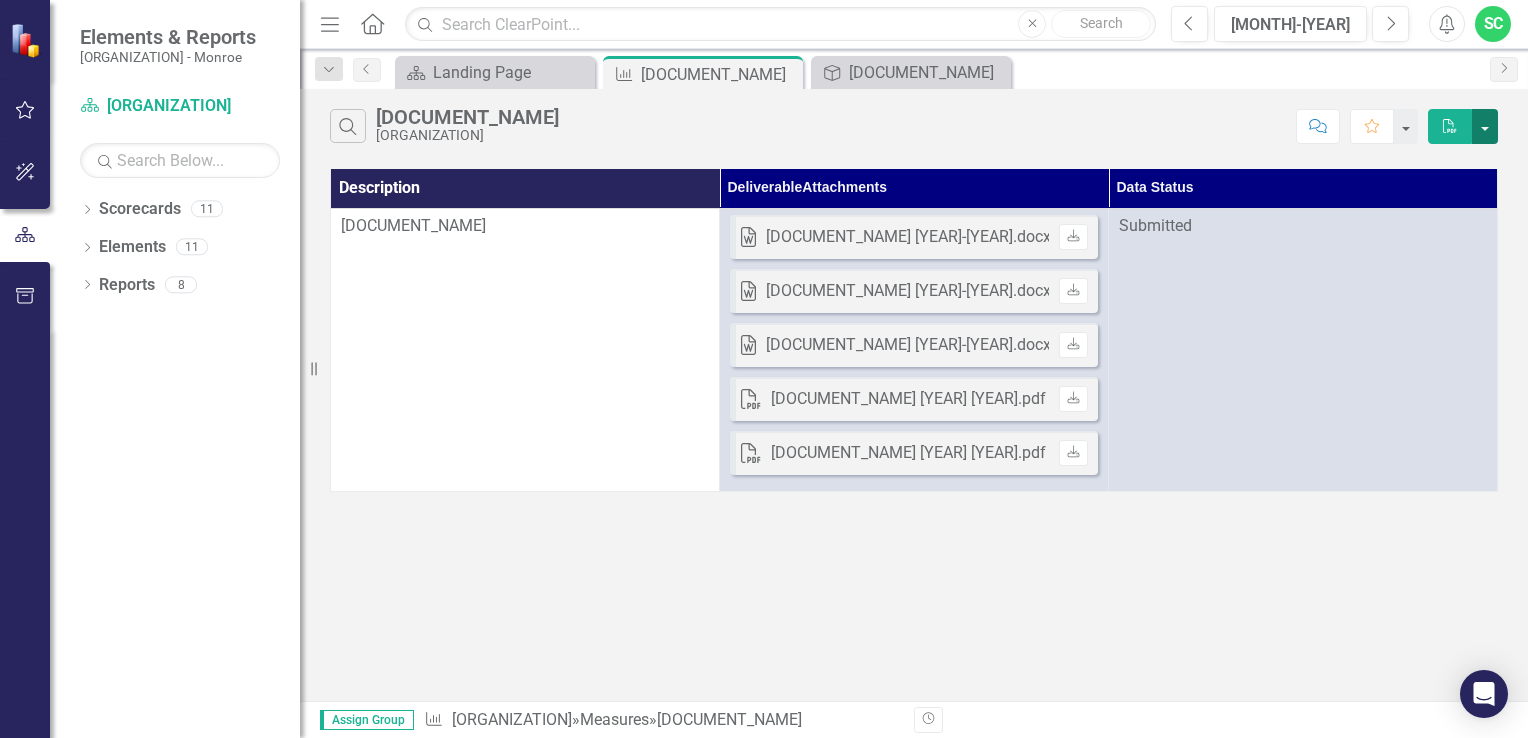 click at bounding box center (1485, 126) 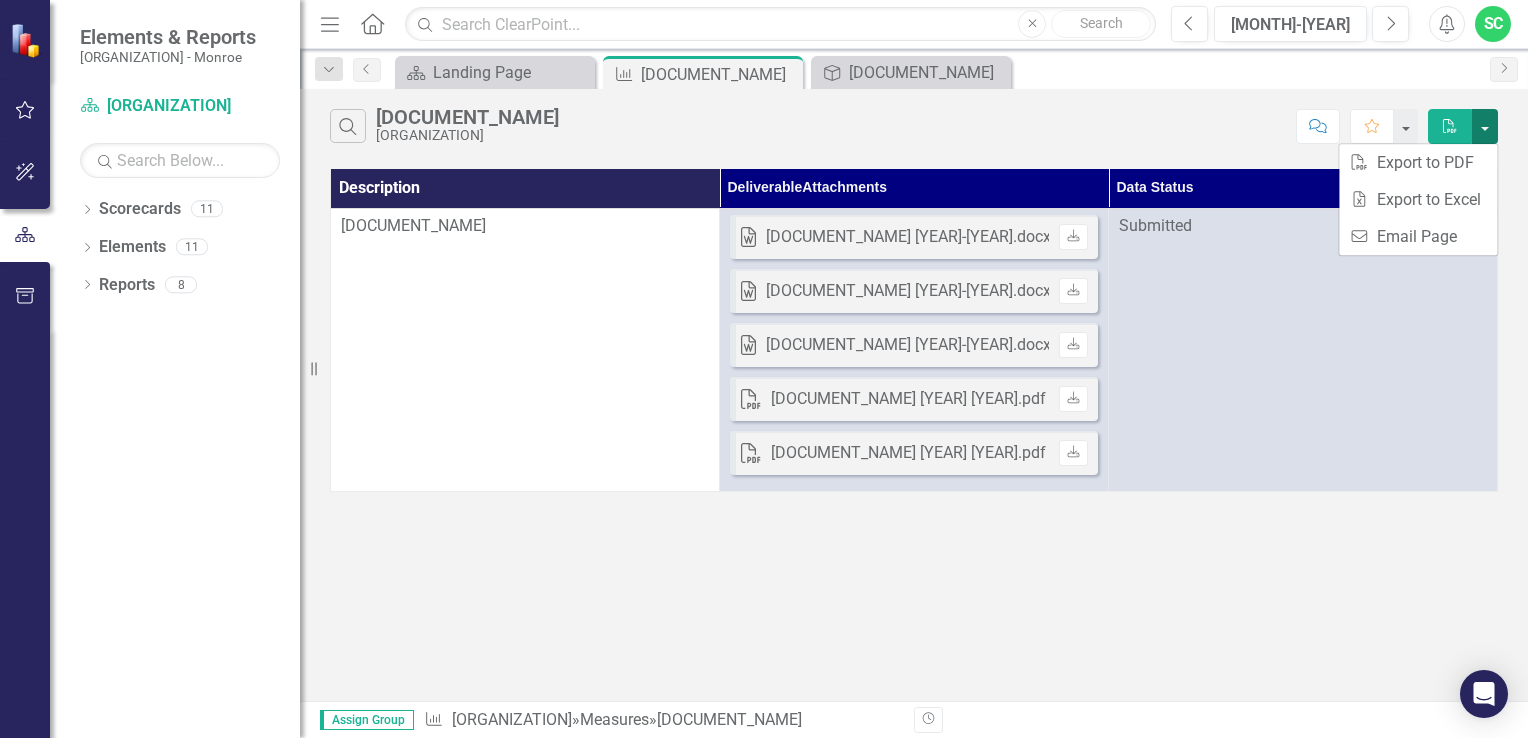 click at bounding box center [1485, 126] 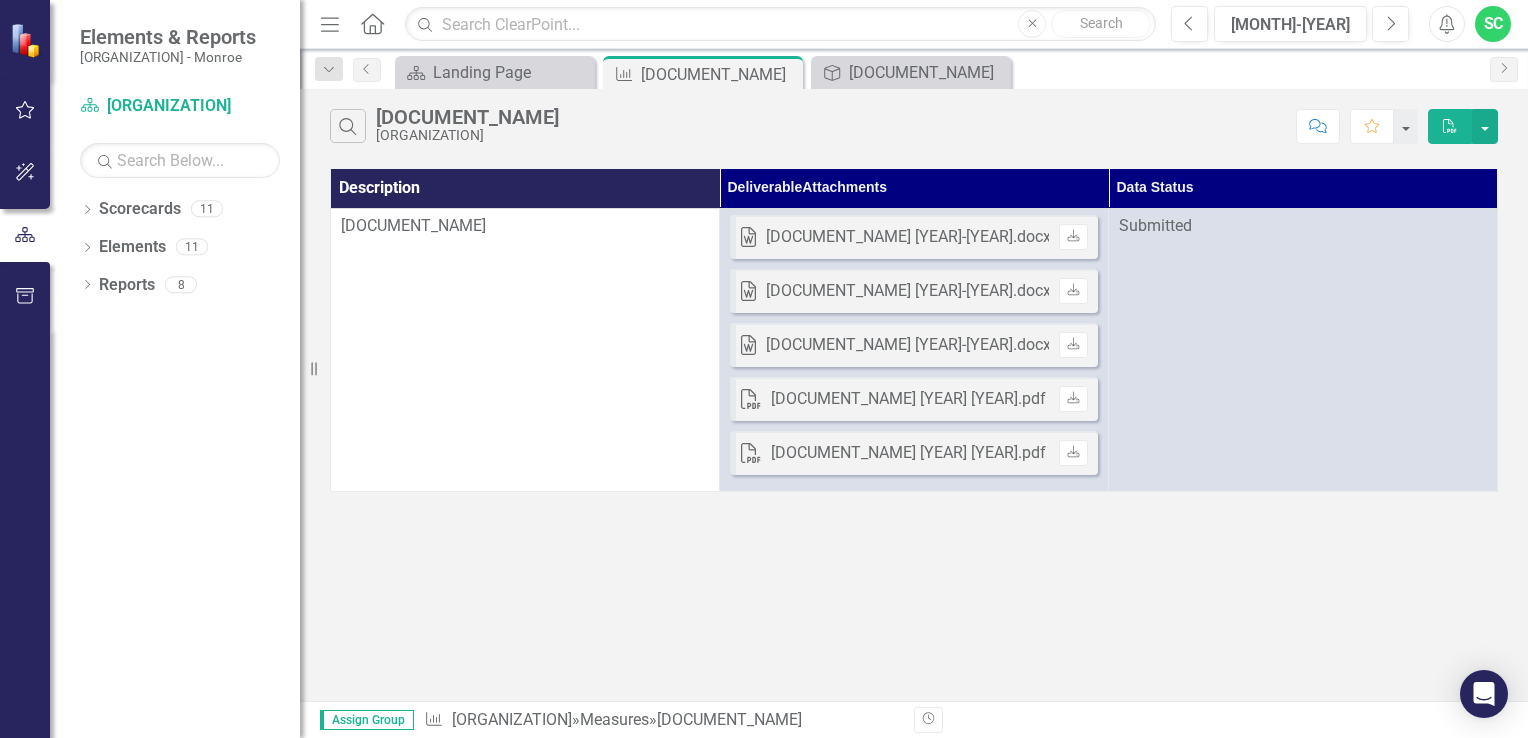 click on "Menu" at bounding box center [330, 23] 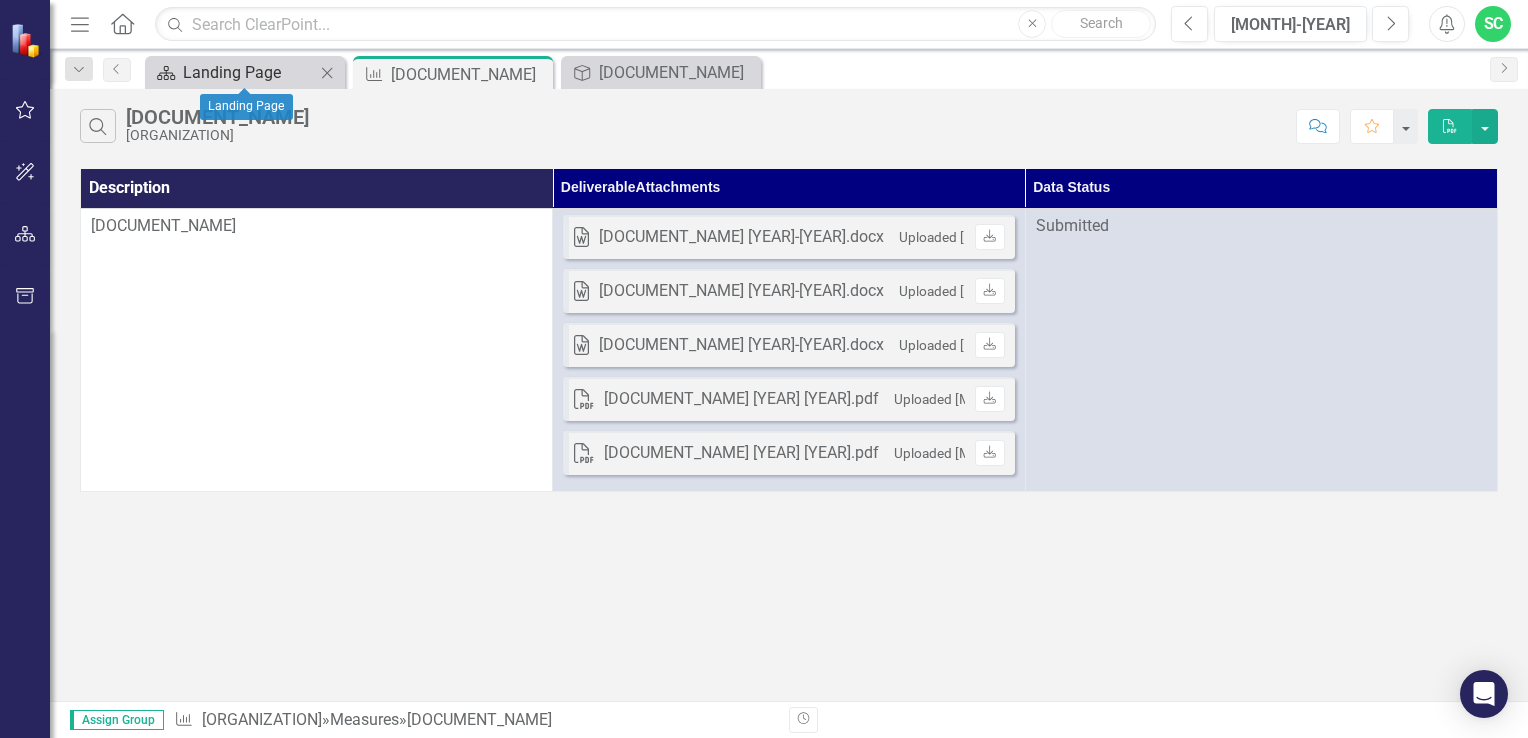 click on "Landing Page" at bounding box center [249, 72] 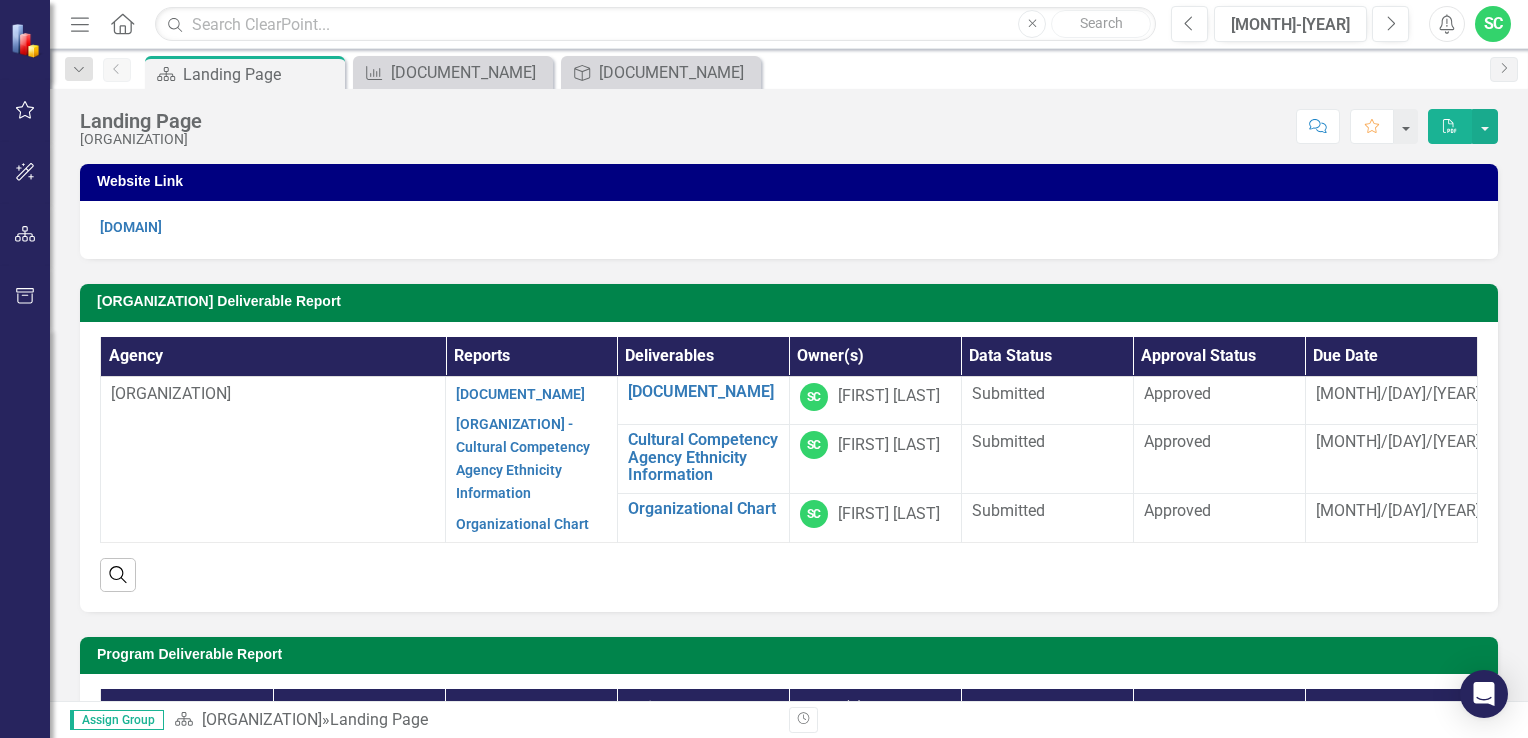 click on "Menu" at bounding box center (80, 23) 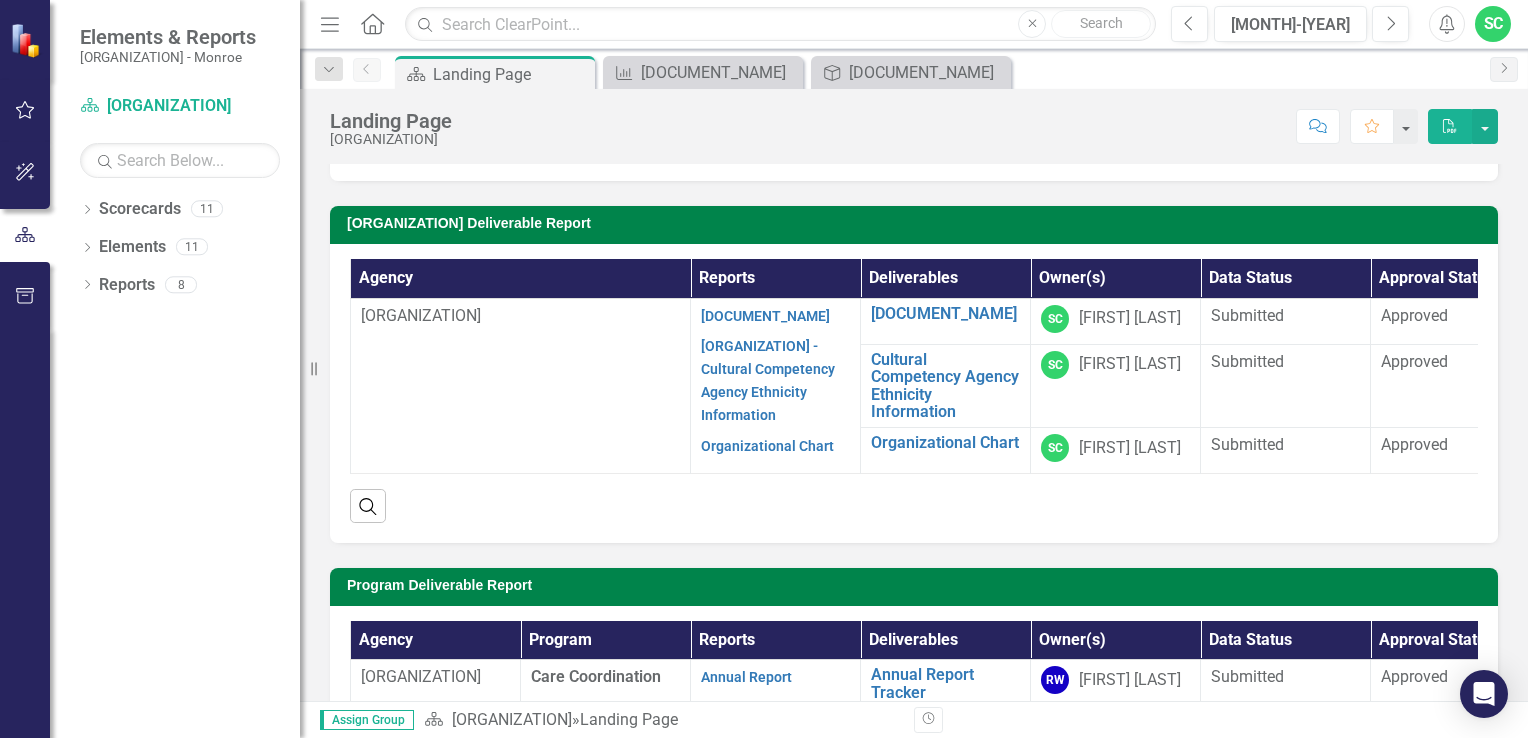 scroll, scrollTop: 0, scrollLeft: 0, axis: both 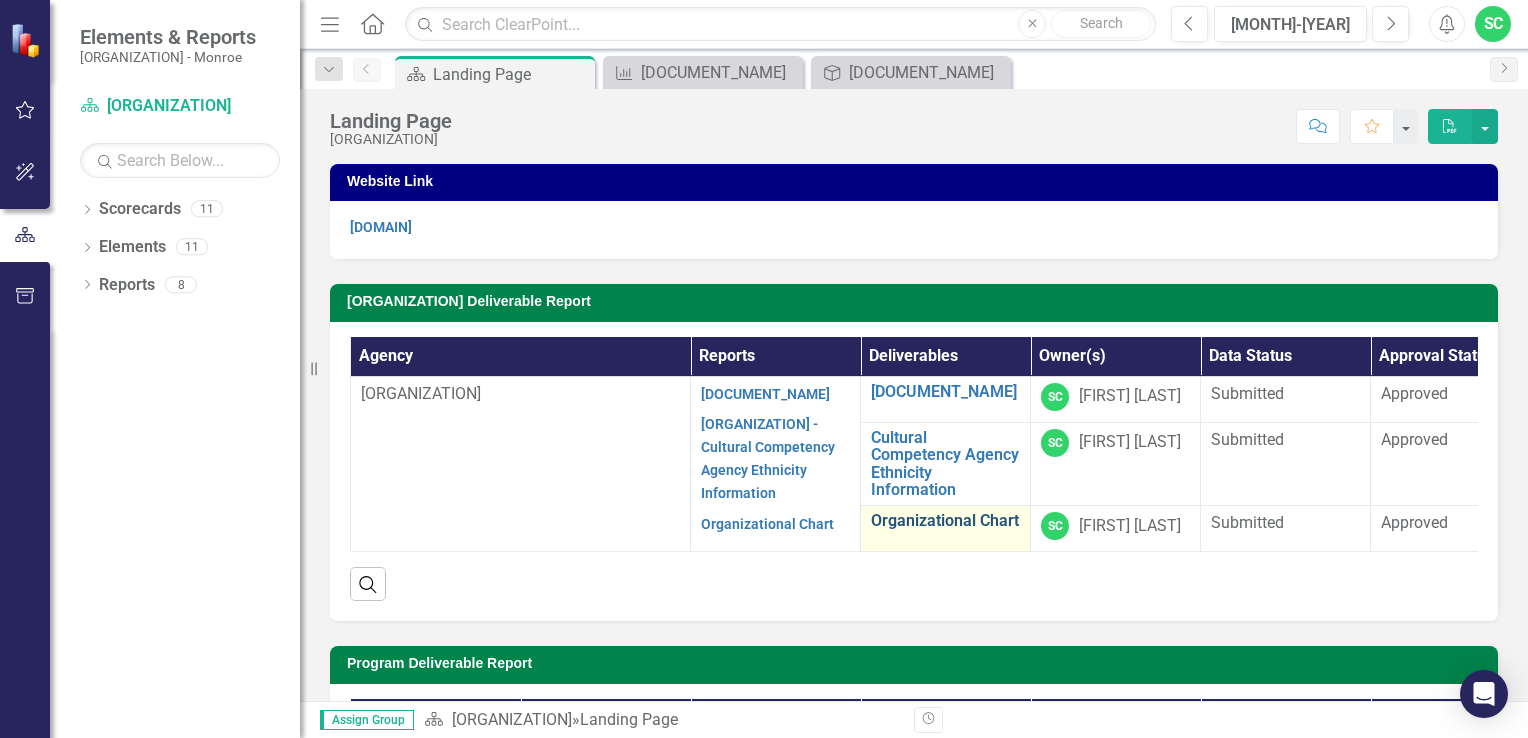 click on "Organizational Chart" at bounding box center [945, 521] 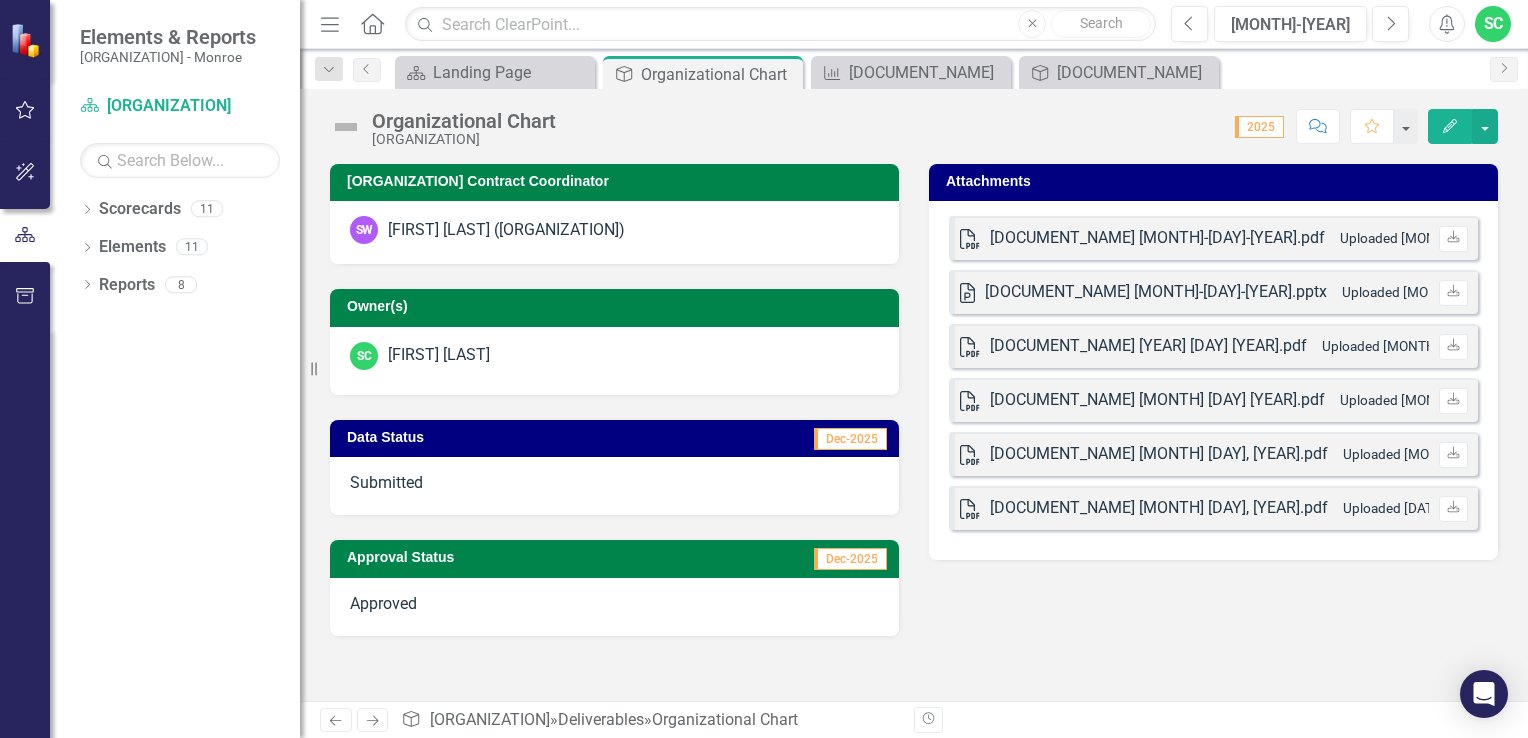 click on "SC" at bounding box center (1493, 24) 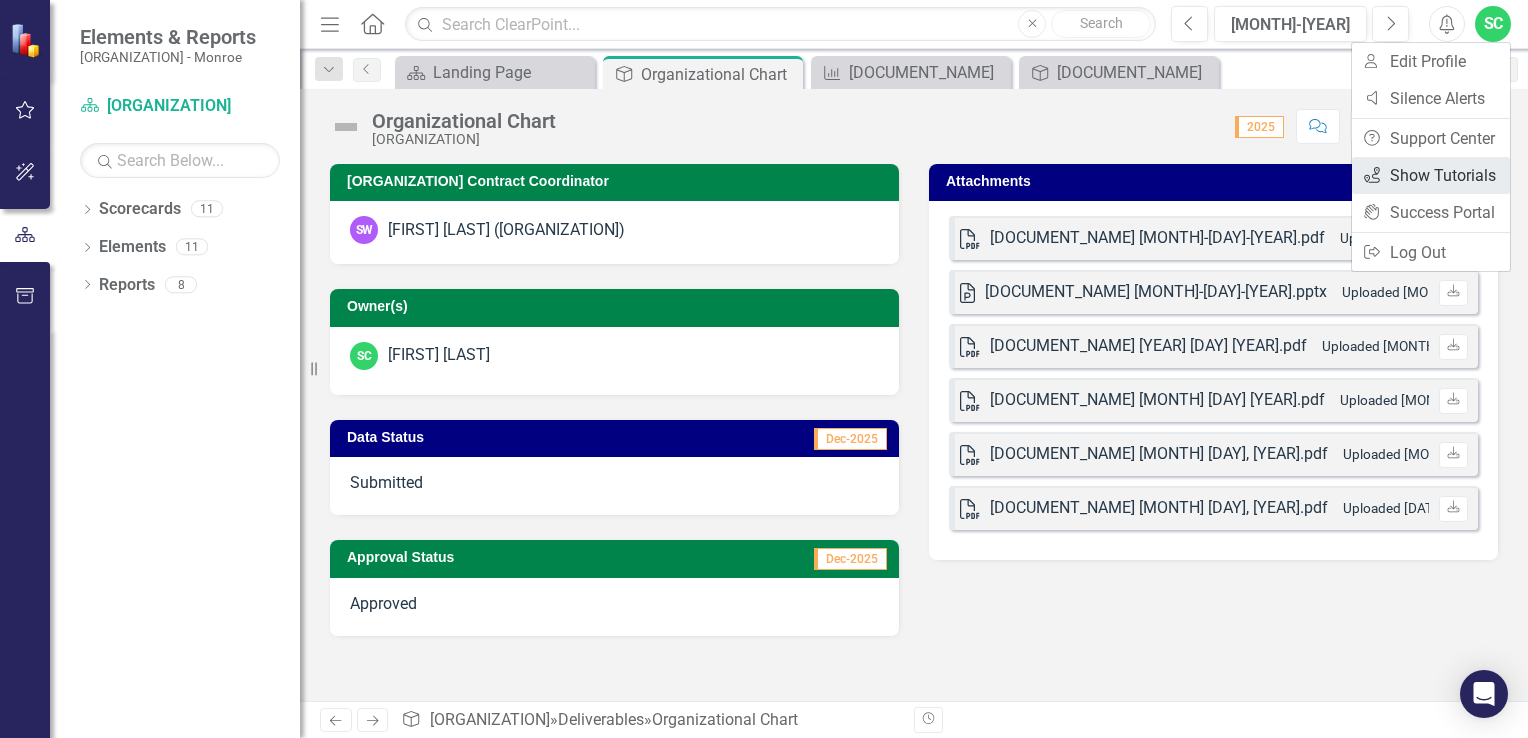 click on "icon.tutorial Show Tutorials" at bounding box center [1431, 175] 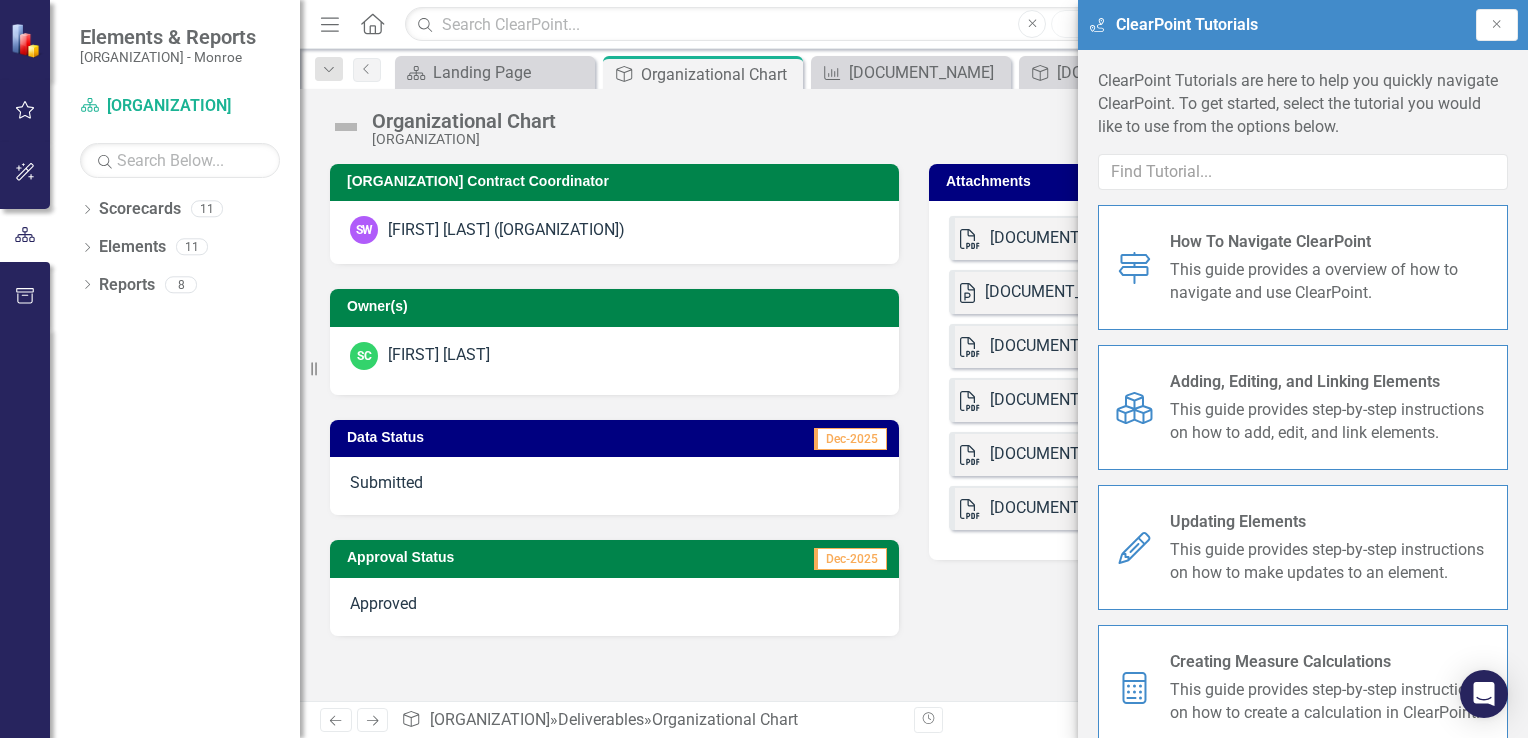 click on "This guide provides step-by-step instructions on how to add, edit, and link elements." at bounding box center [1331, 282] 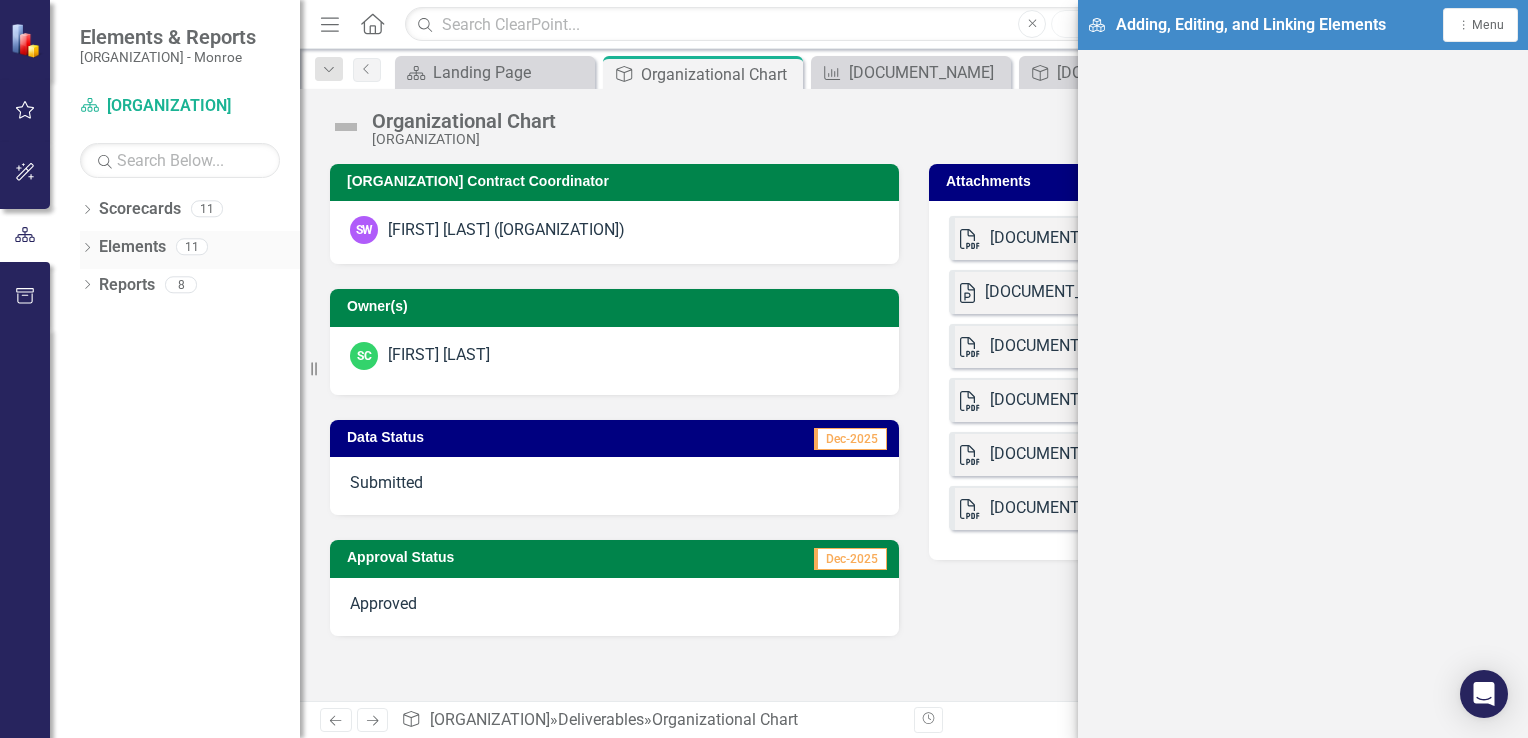 click on "Dropdown" at bounding box center [87, 249] 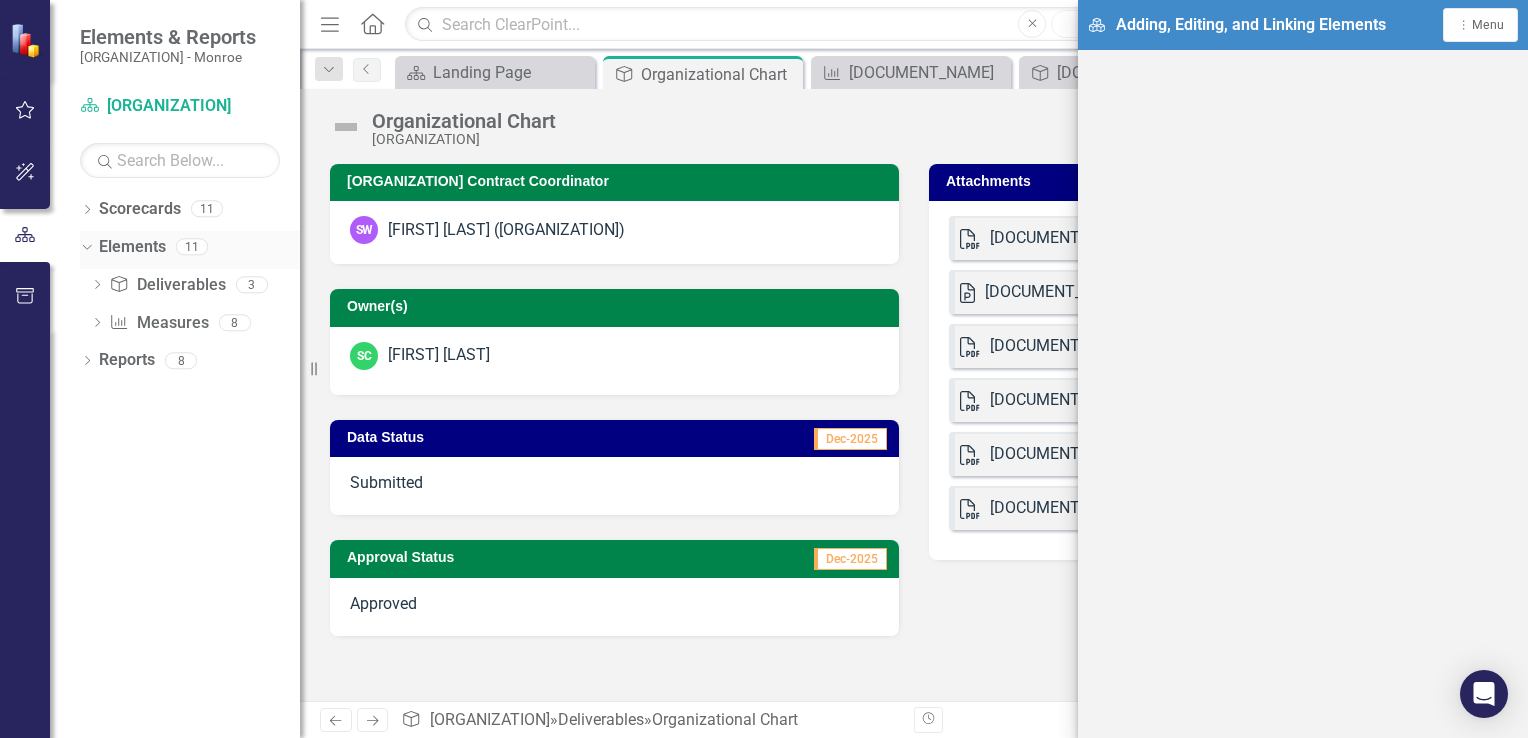 click on "Elements" at bounding box center [132, 247] 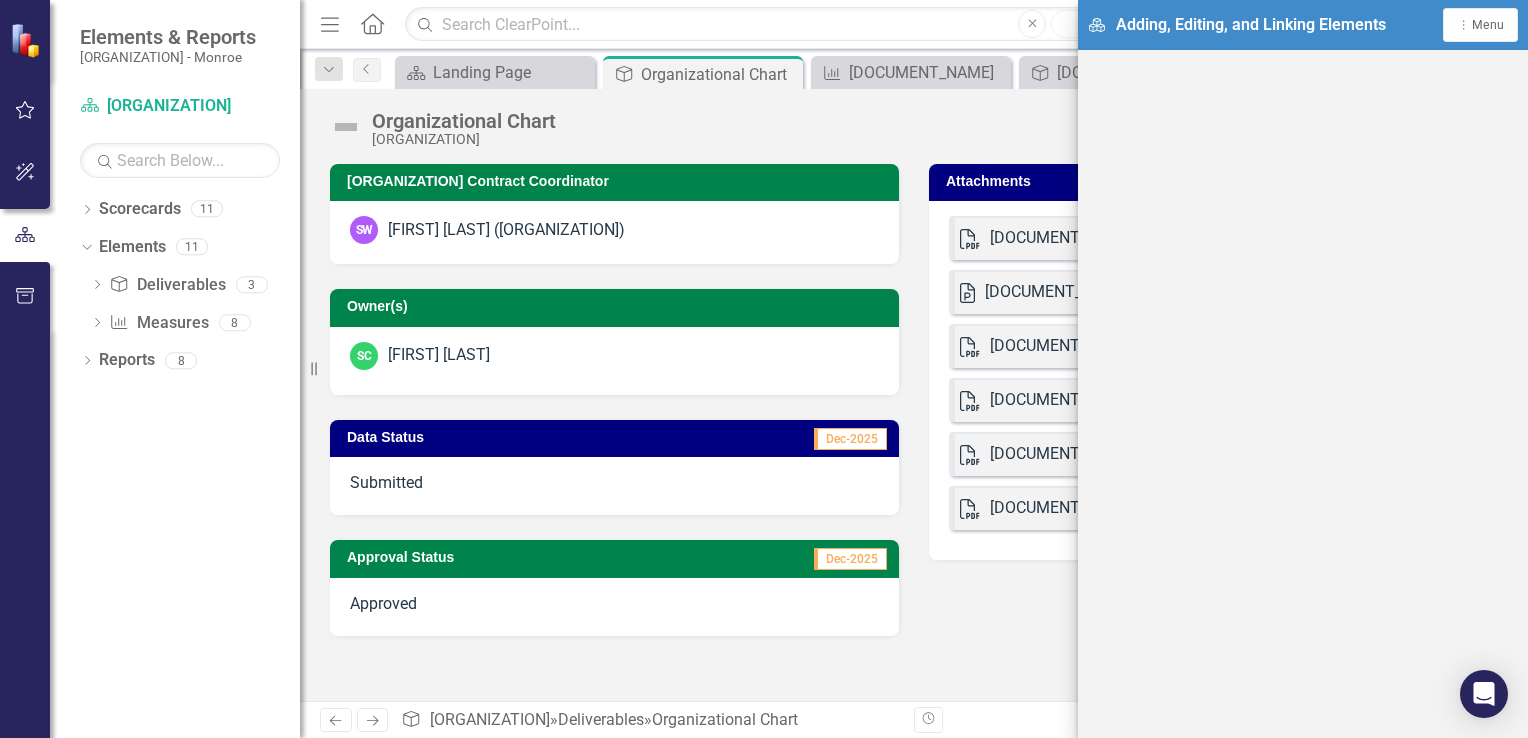 click on "[DOCUMENT_NAME] [MONTH] [DAY], [YEAR] [HOUR]:[MINUTE] [AMPM]" at bounding box center [914, 432] 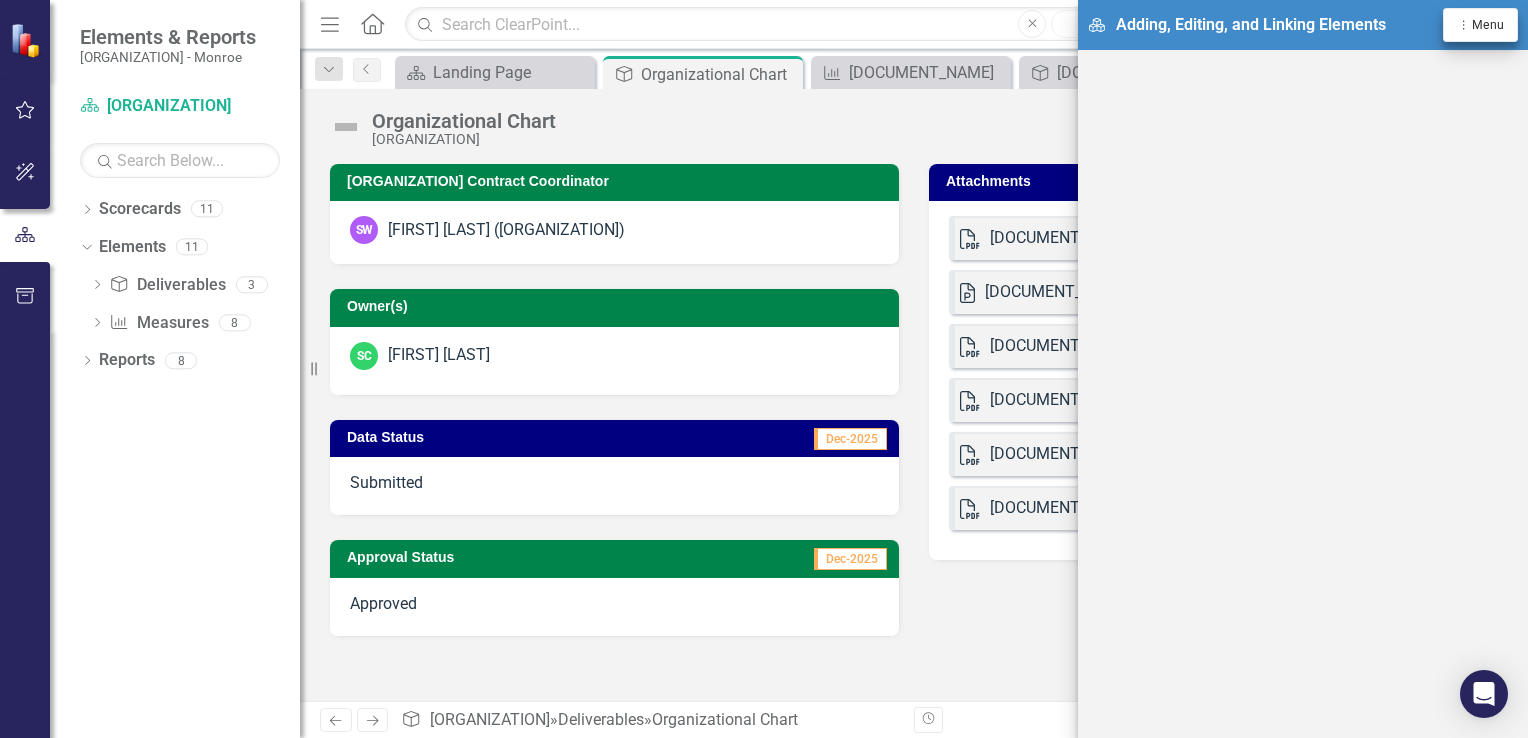 click on "Menu" at bounding box center [1488, 25] 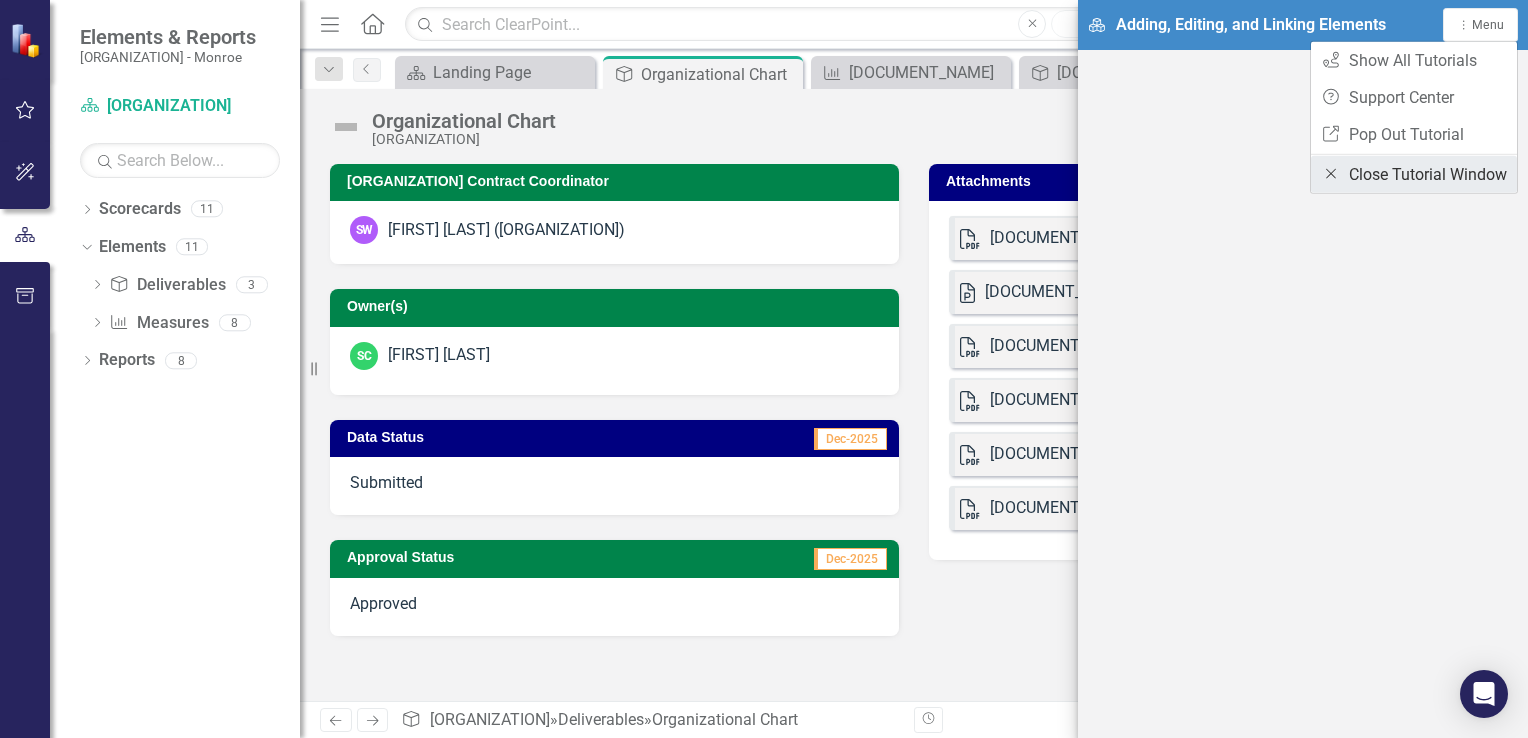 click on "Close Close Tutorial Window" at bounding box center (1414, 174) 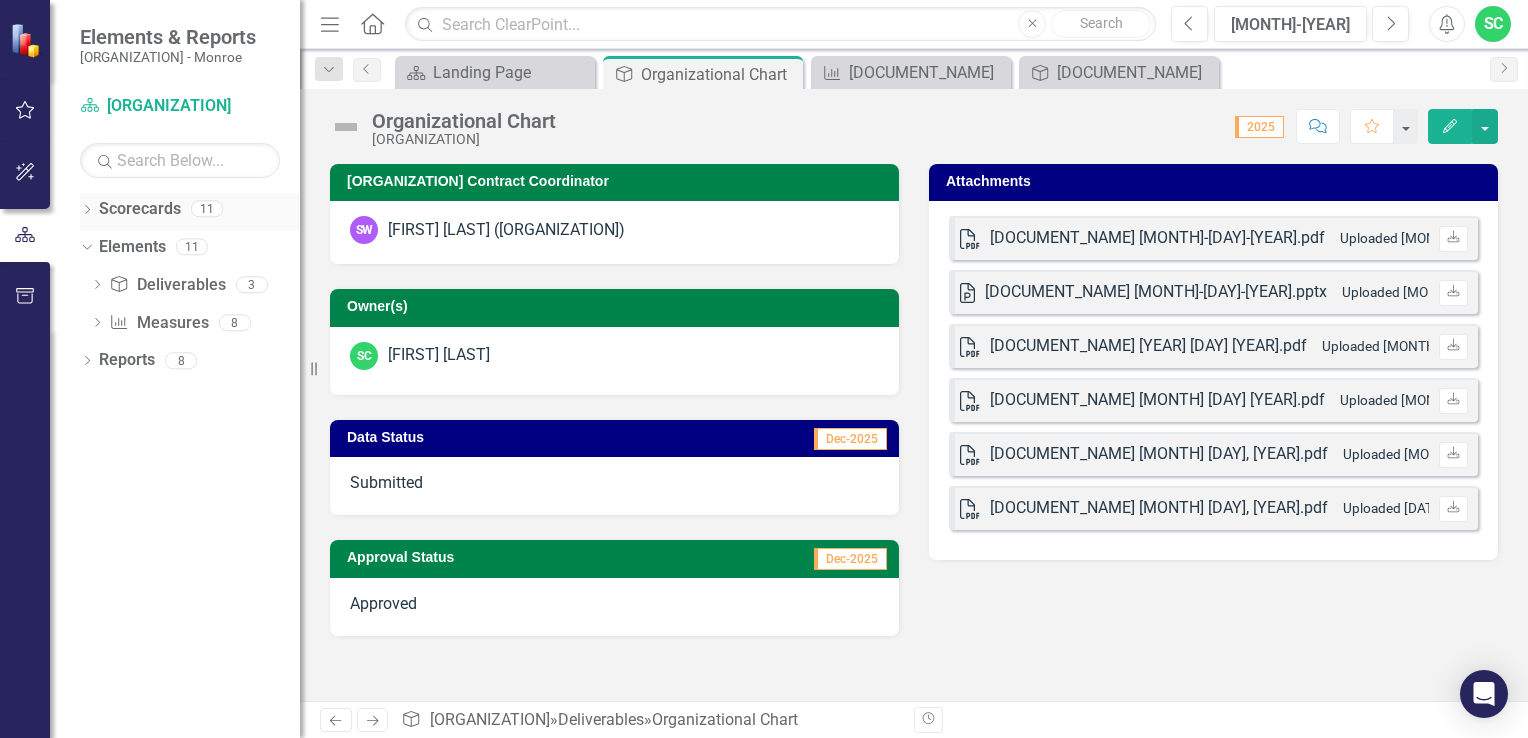 click on "Dropdown" at bounding box center (87, 211) 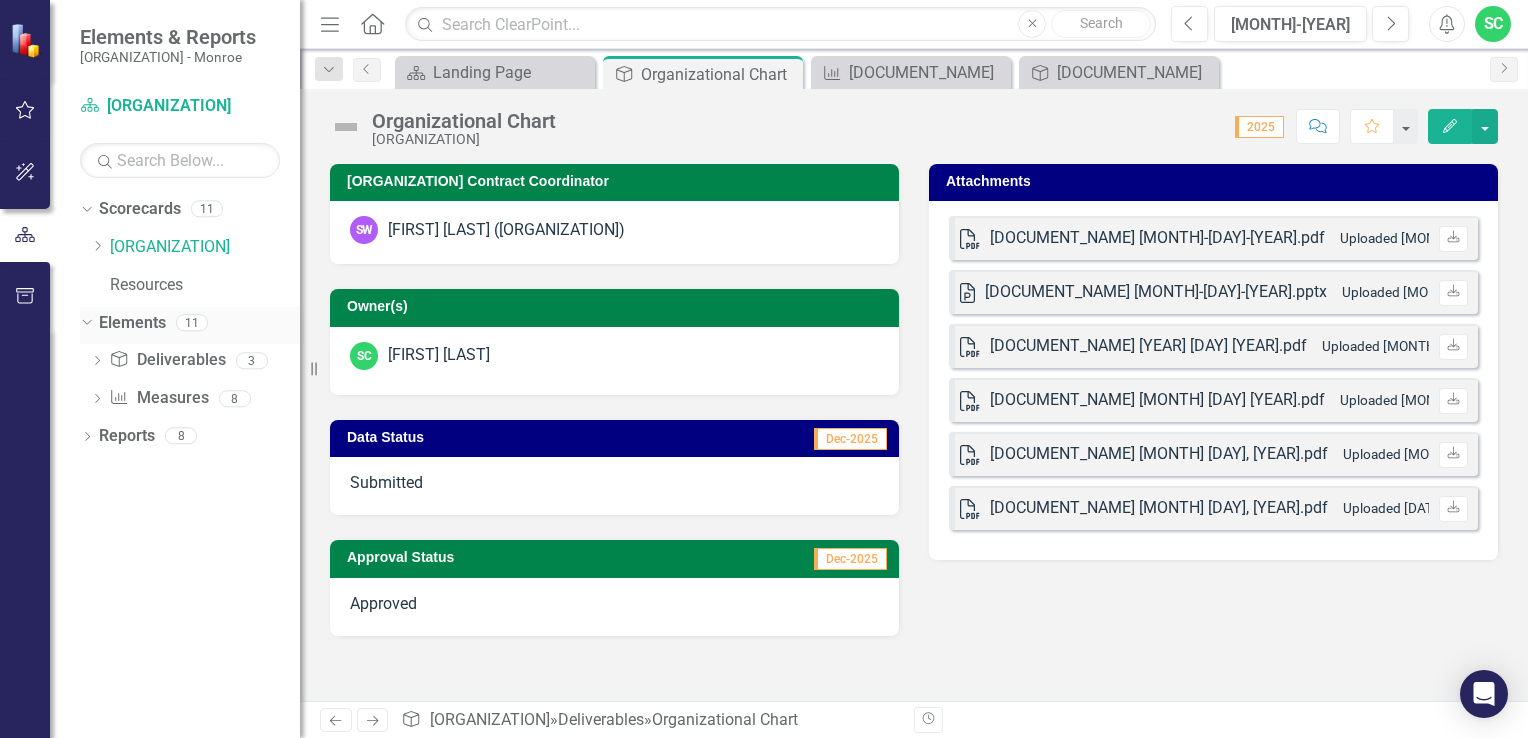 click on "Dropdown" at bounding box center [84, 322] 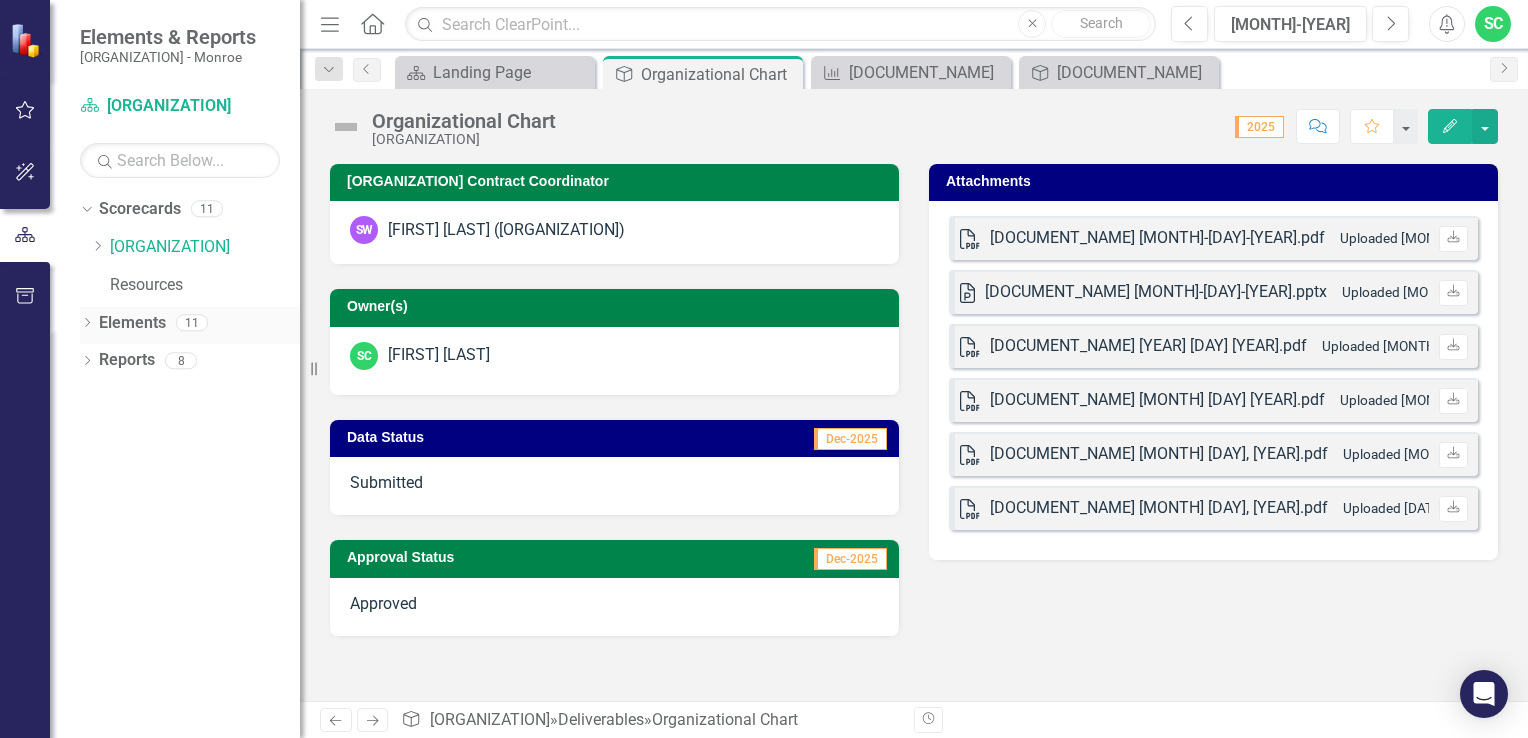 click on "Dropdown" at bounding box center [87, 324] 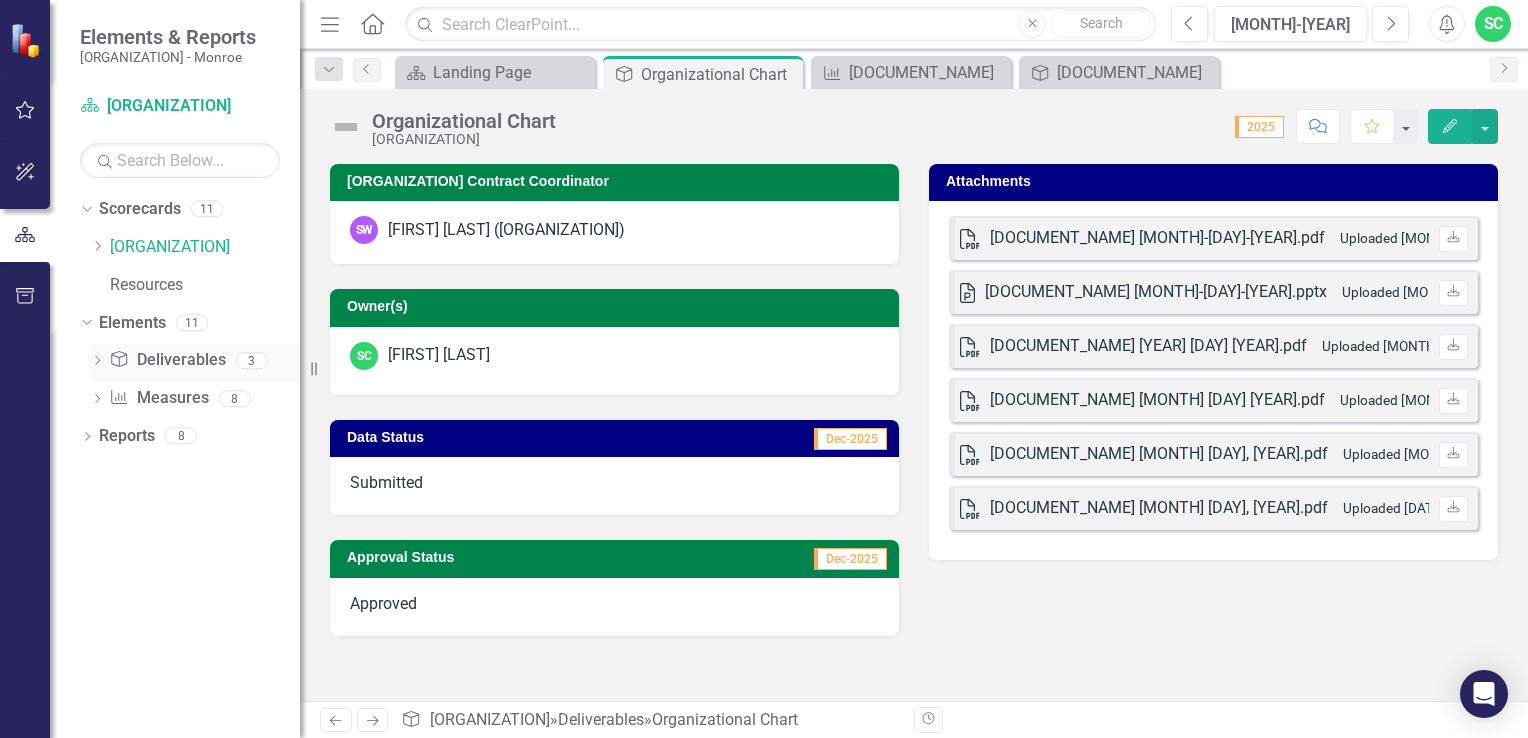 click on "Dropdown" at bounding box center (97, 362) 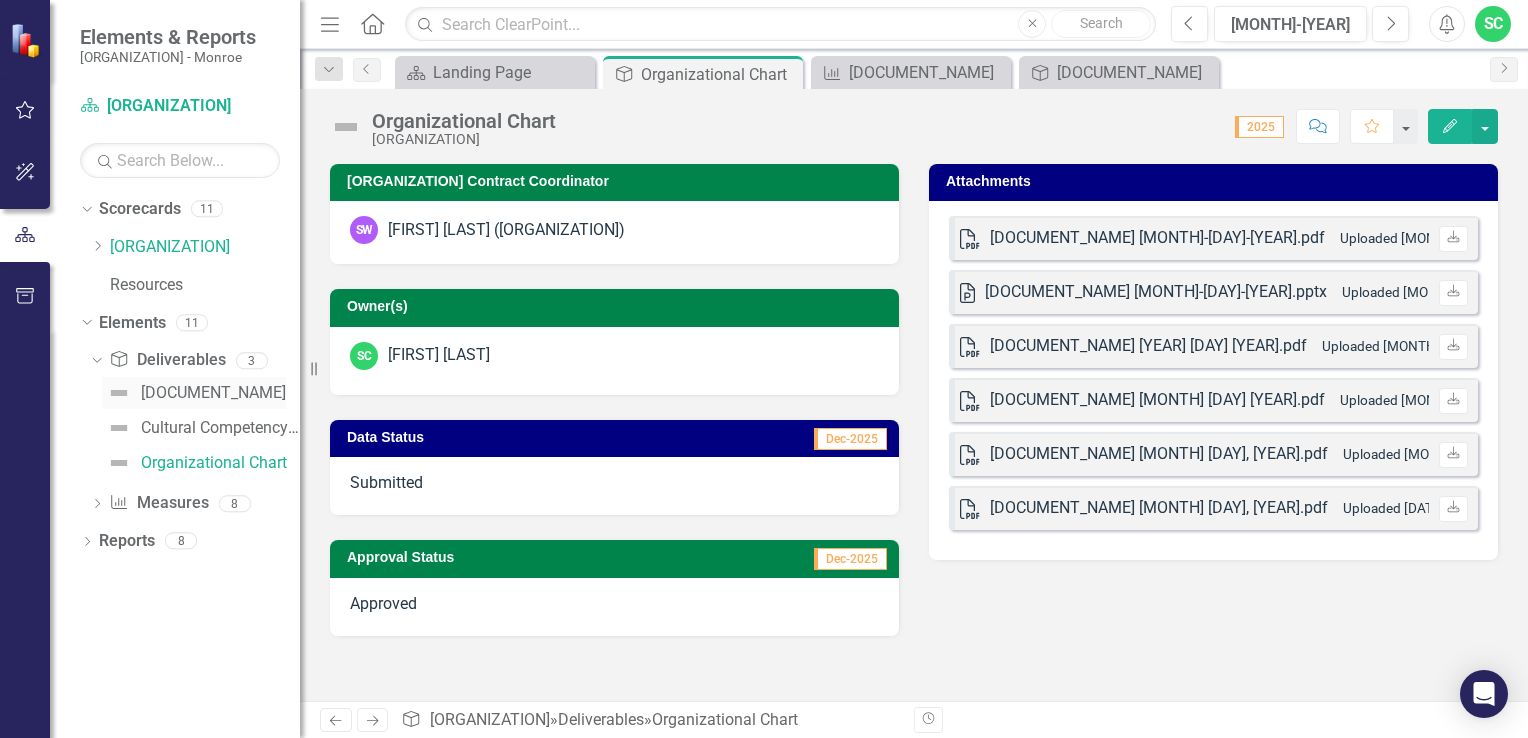 click on "[DOCUMENT_NAME]" at bounding box center [213, 393] 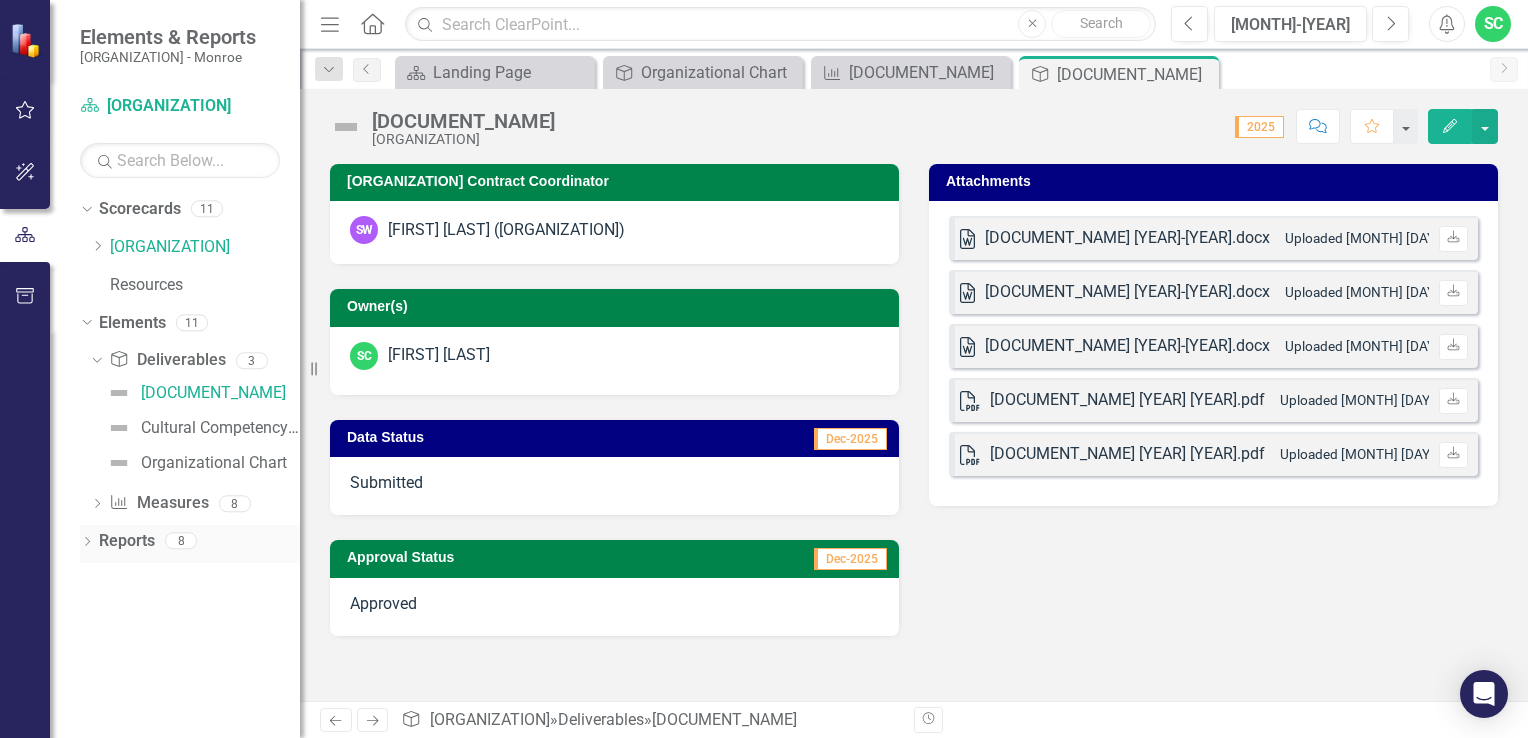 click on "Dropdown" at bounding box center [87, 543] 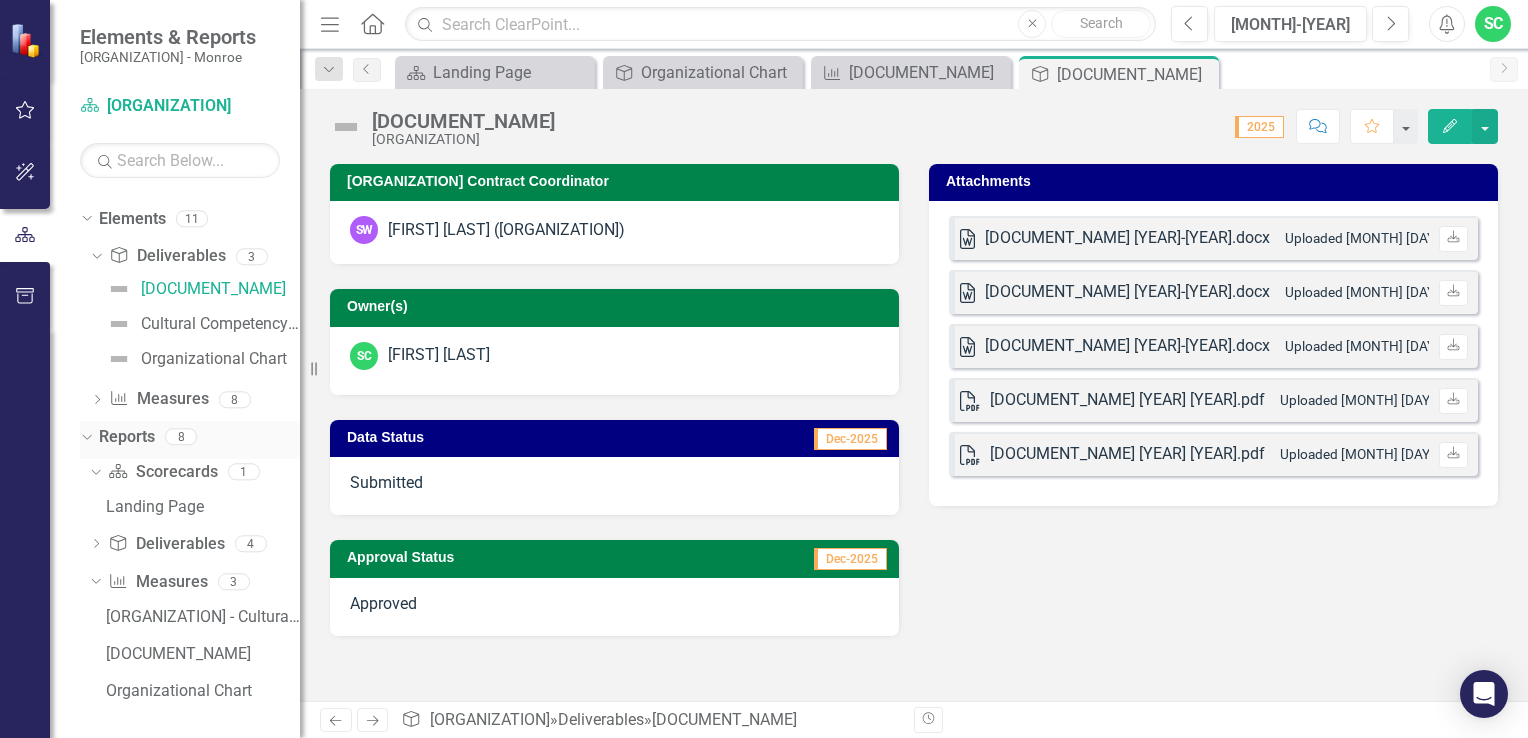 scroll, scrollTop: 106, scrollLeft: 0, axis: vertical 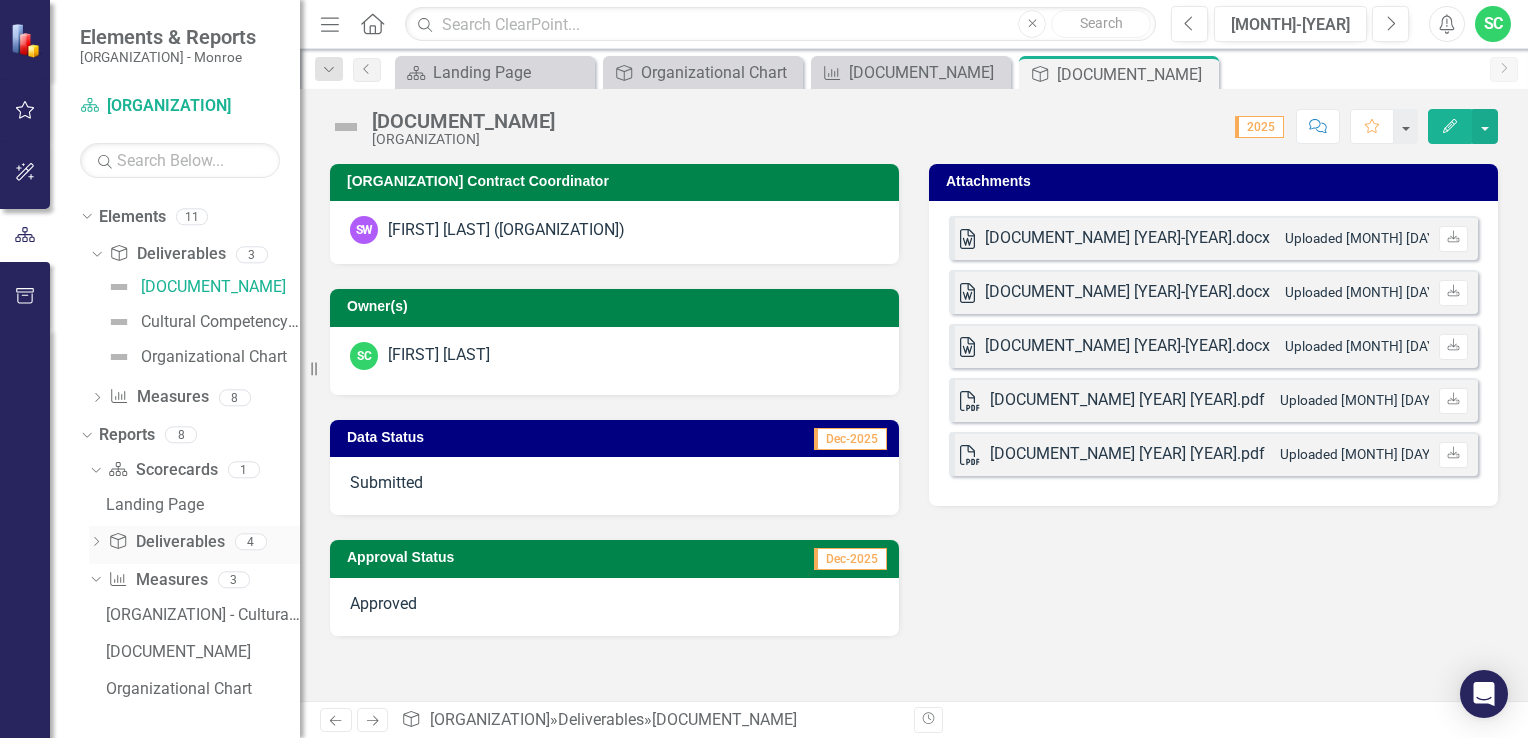 click on "Dropdown" at bounding box center (96, 543) 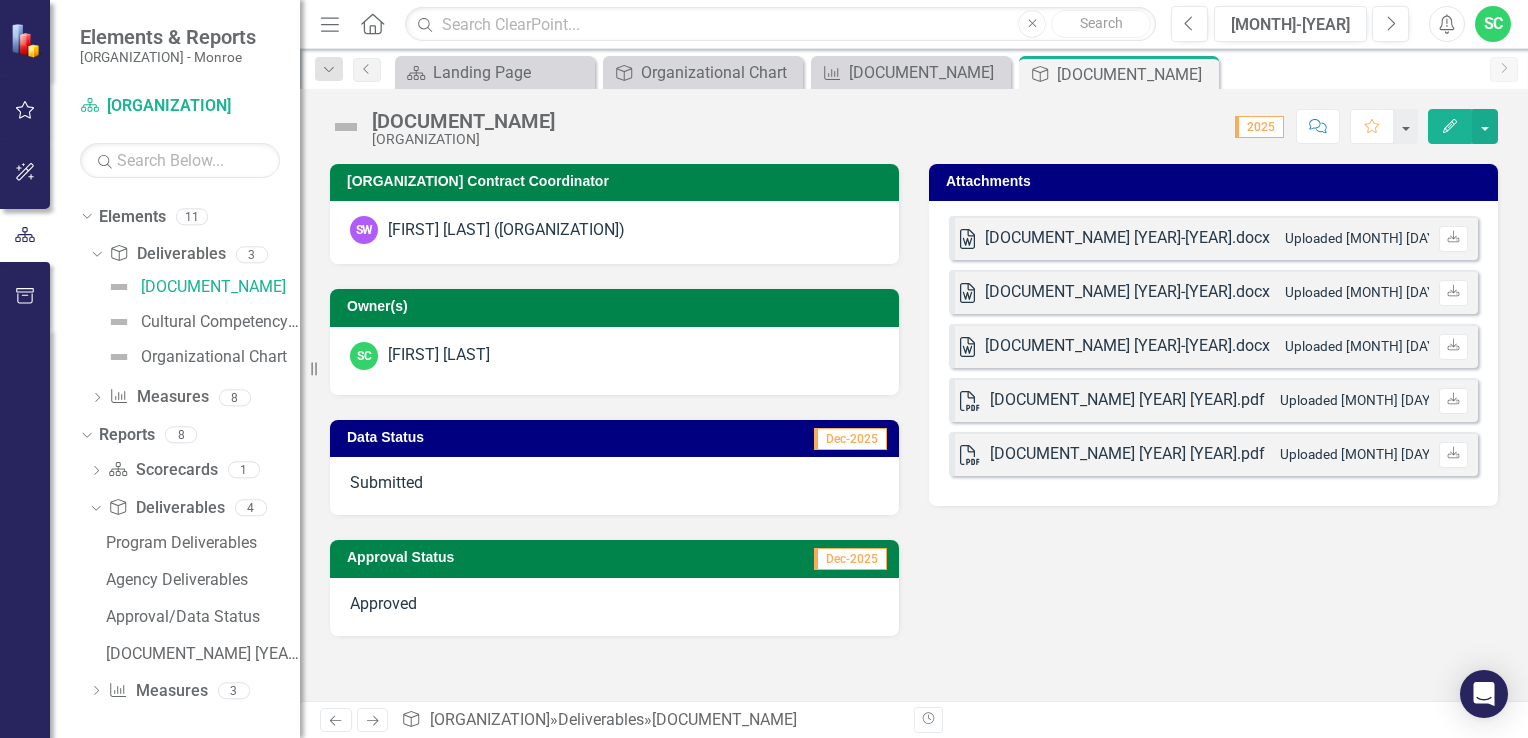 click on "Attachments" at bounding box center [1217, 181] 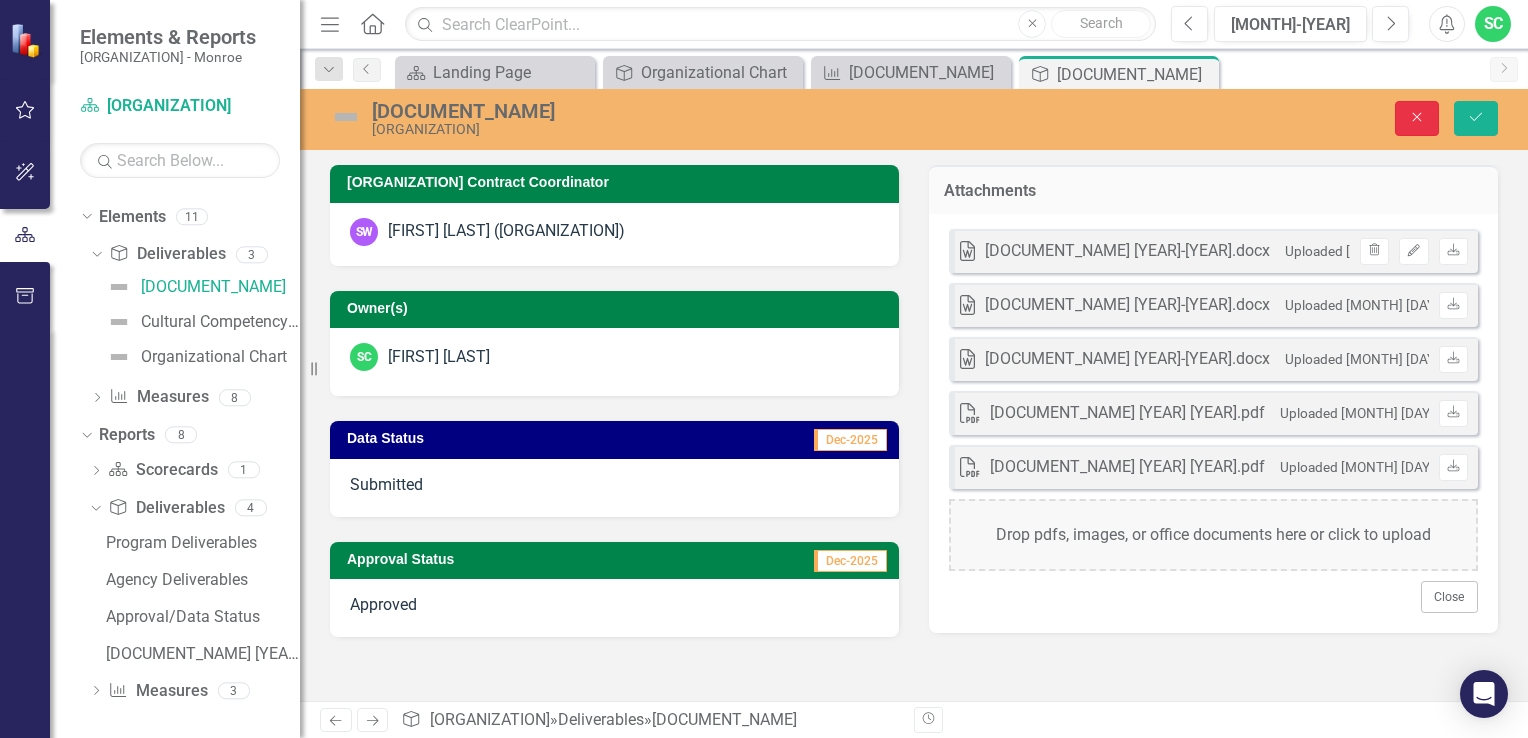 click on "Close" at bounding box center (1417, 117) 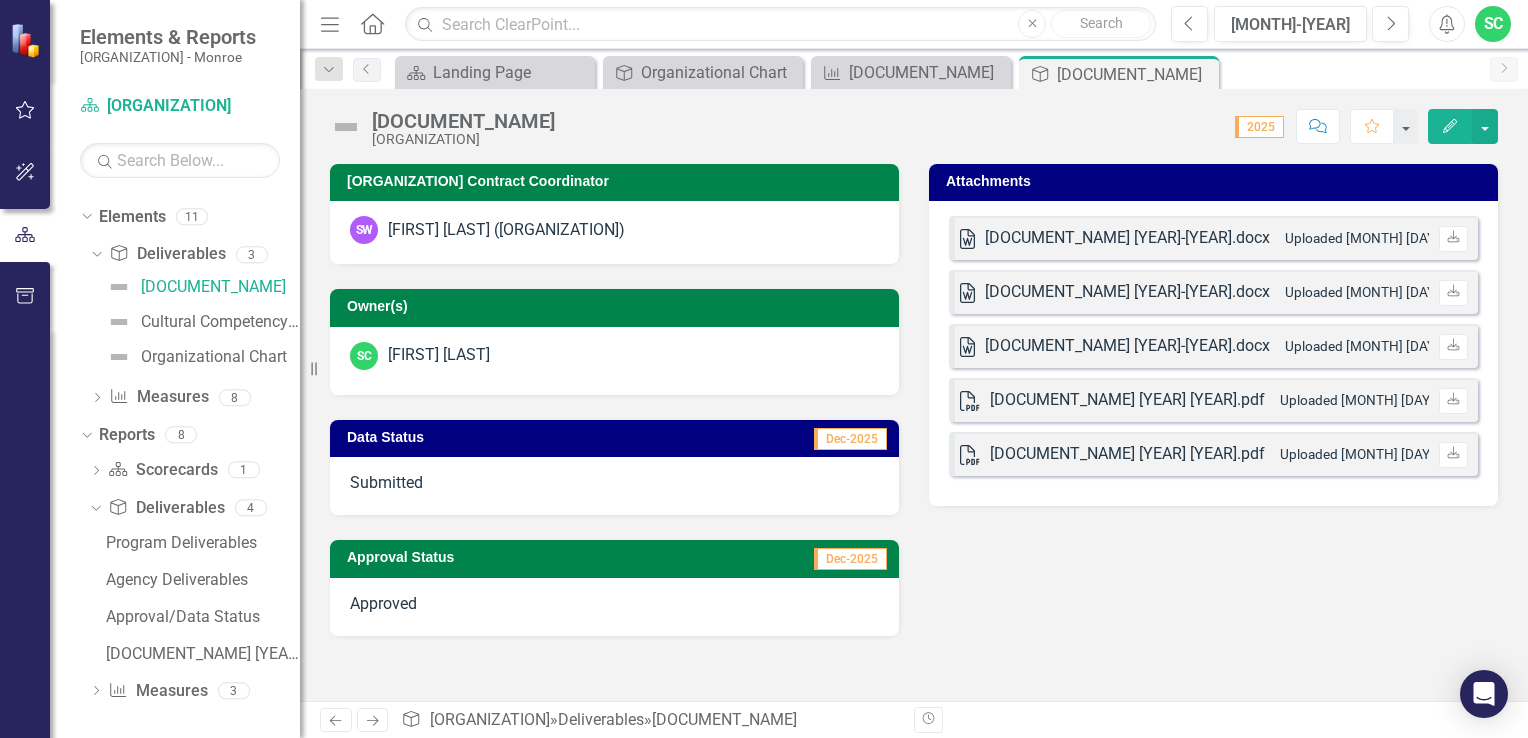 click on "Attachments" at bounding box center (1217, 181) 